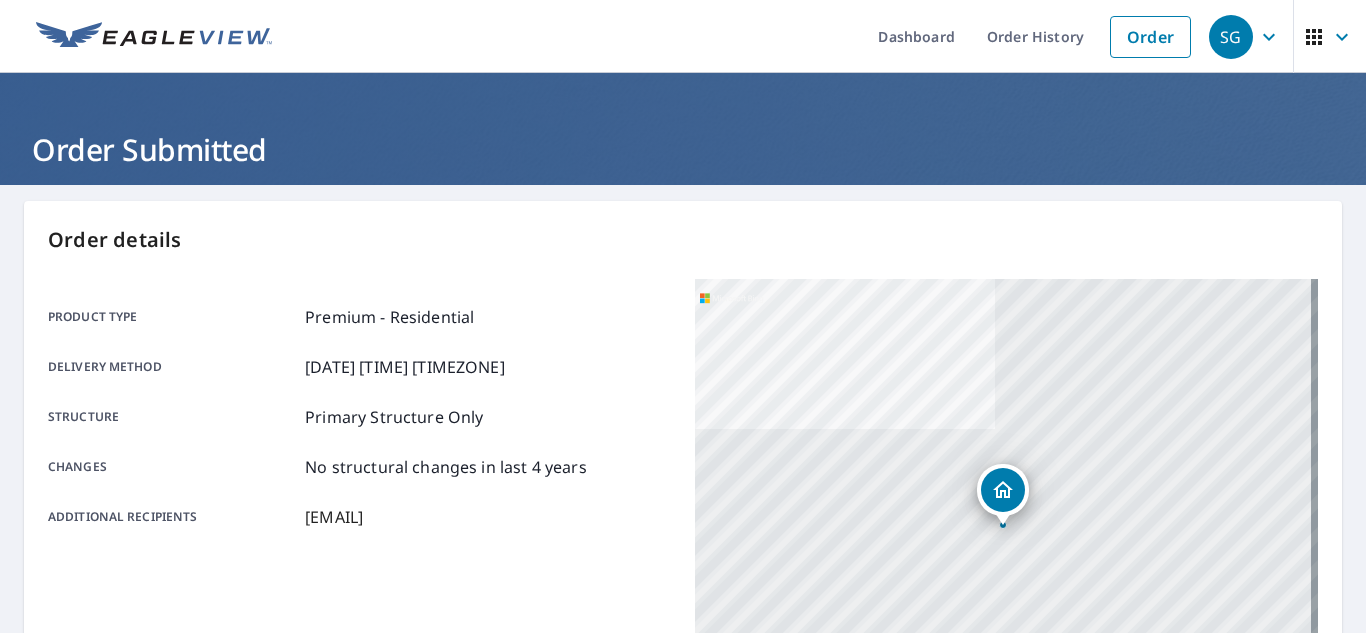 scroll, scrollTop: 0, scrollLeft: 0, axis: both 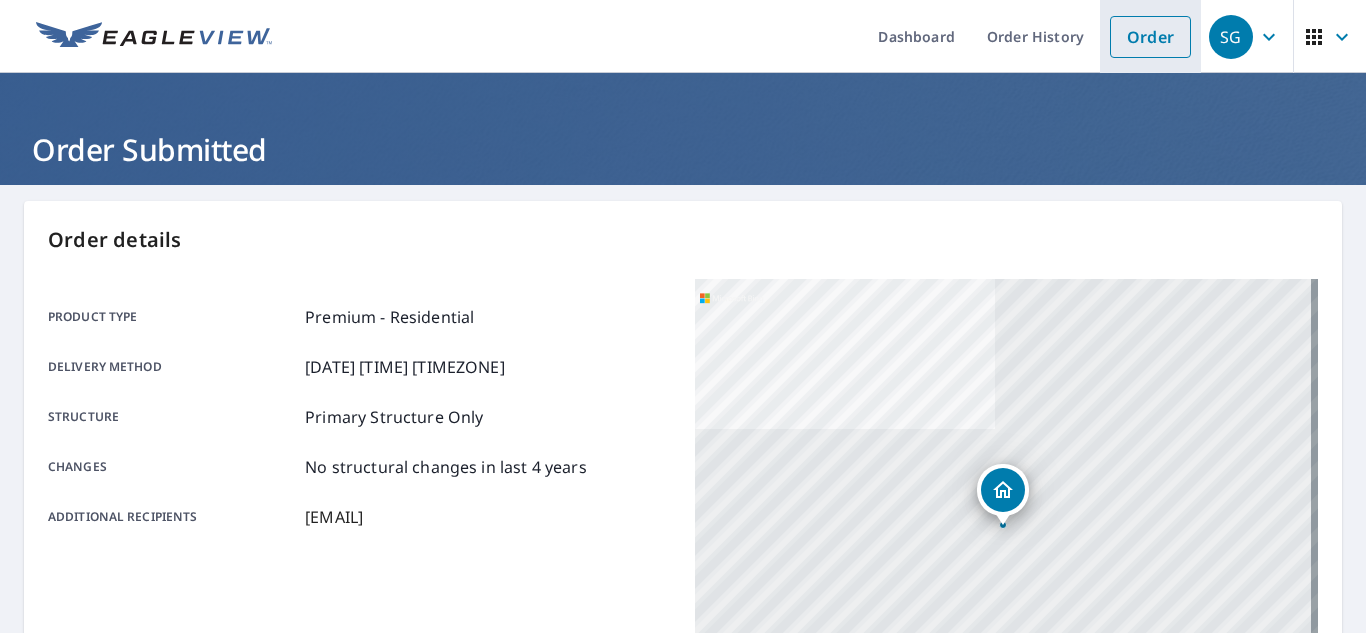 click on "Order" at bounding box center (1150, 37) 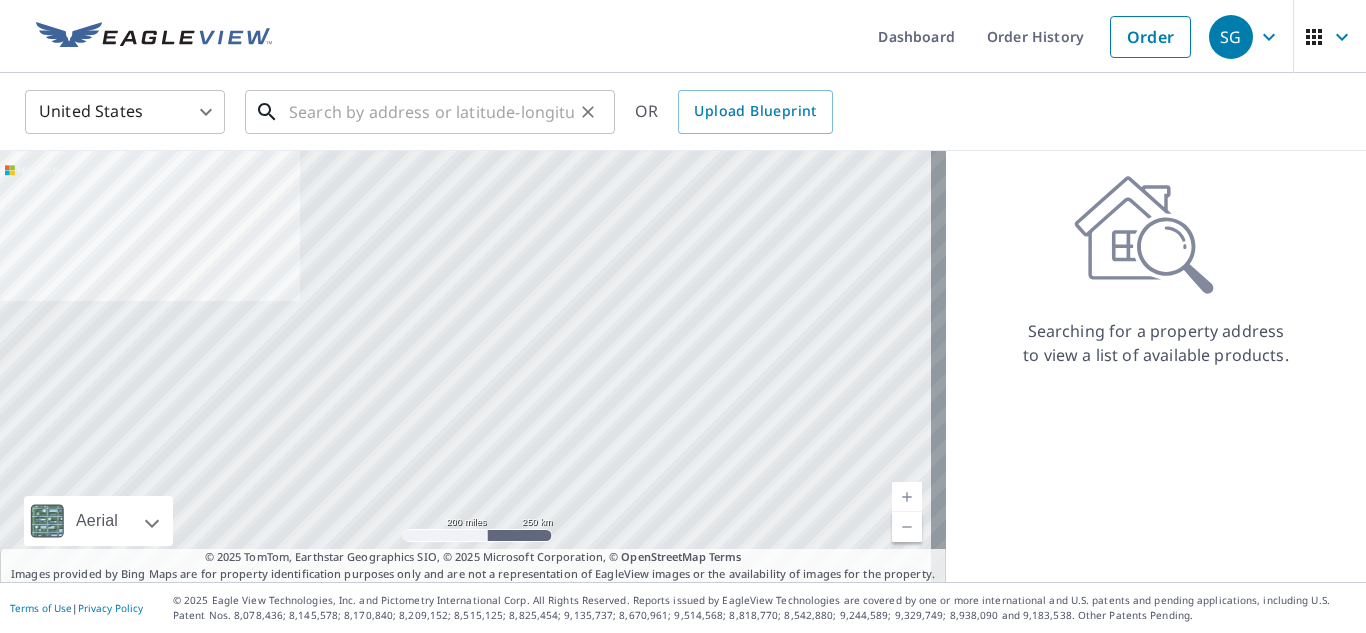 click at bounding box center [431, 112] 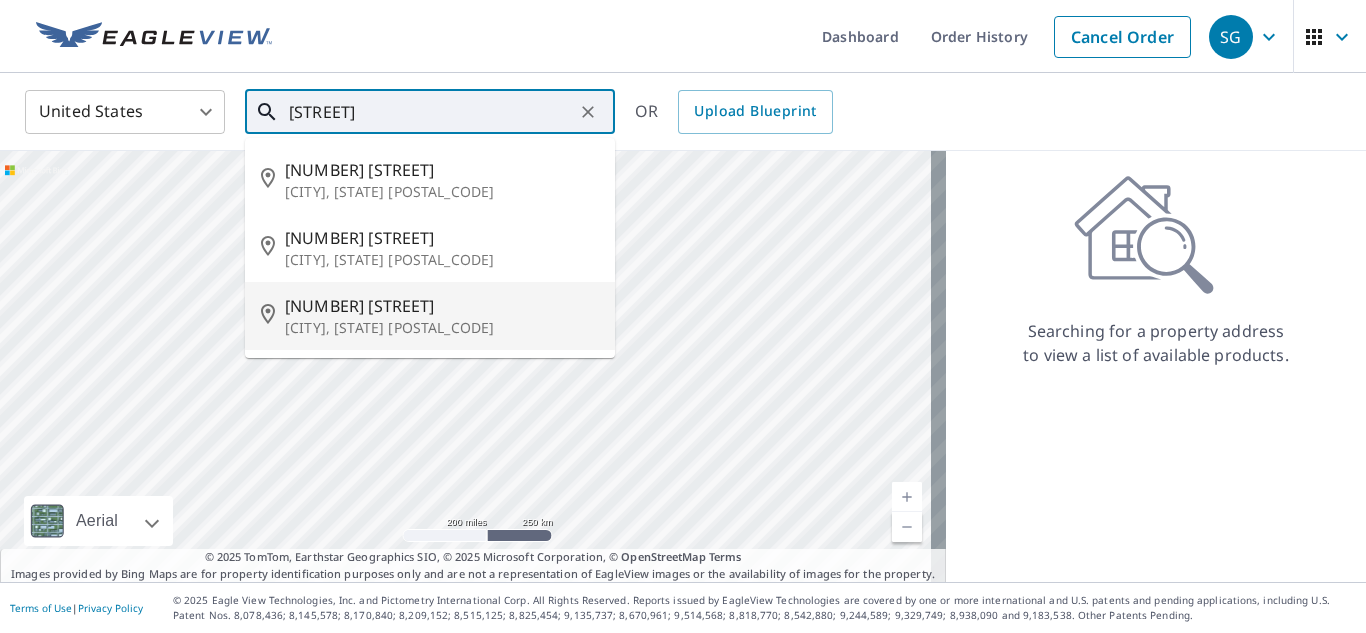 click on "[CITY], [STATE] [ZIP]" at bounding box center [442, 328] 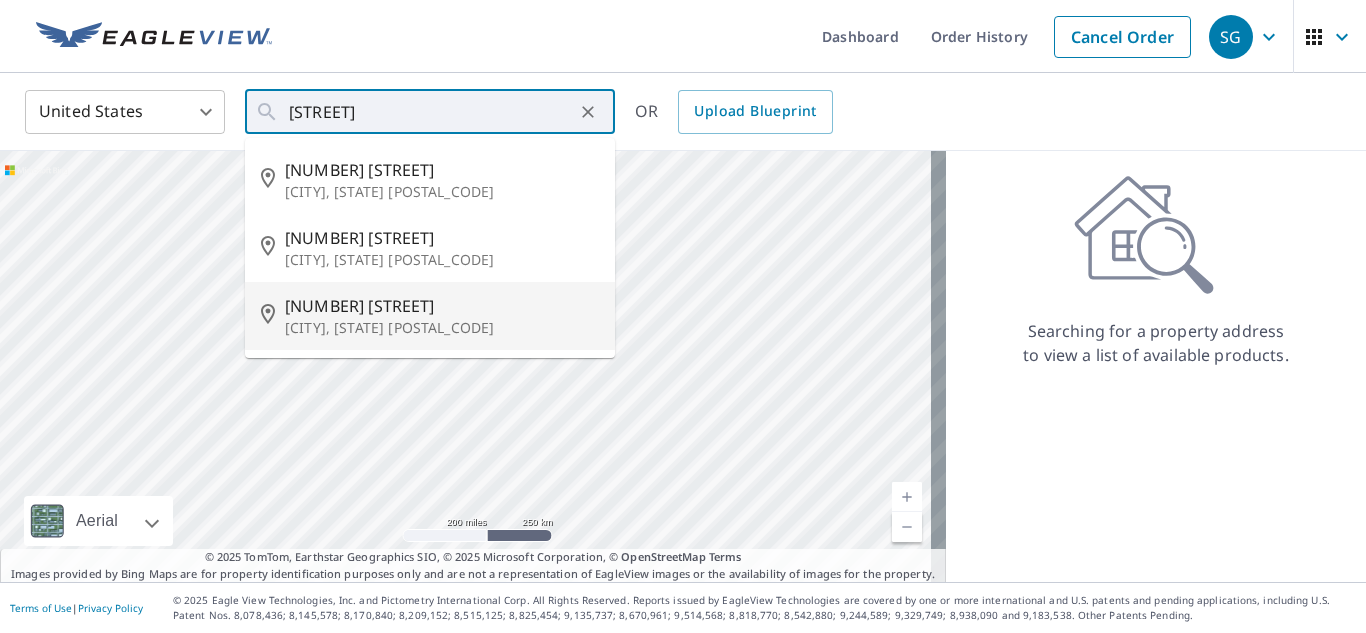 type on "600 Ivygate Dr Saint Louis, MO 63129" 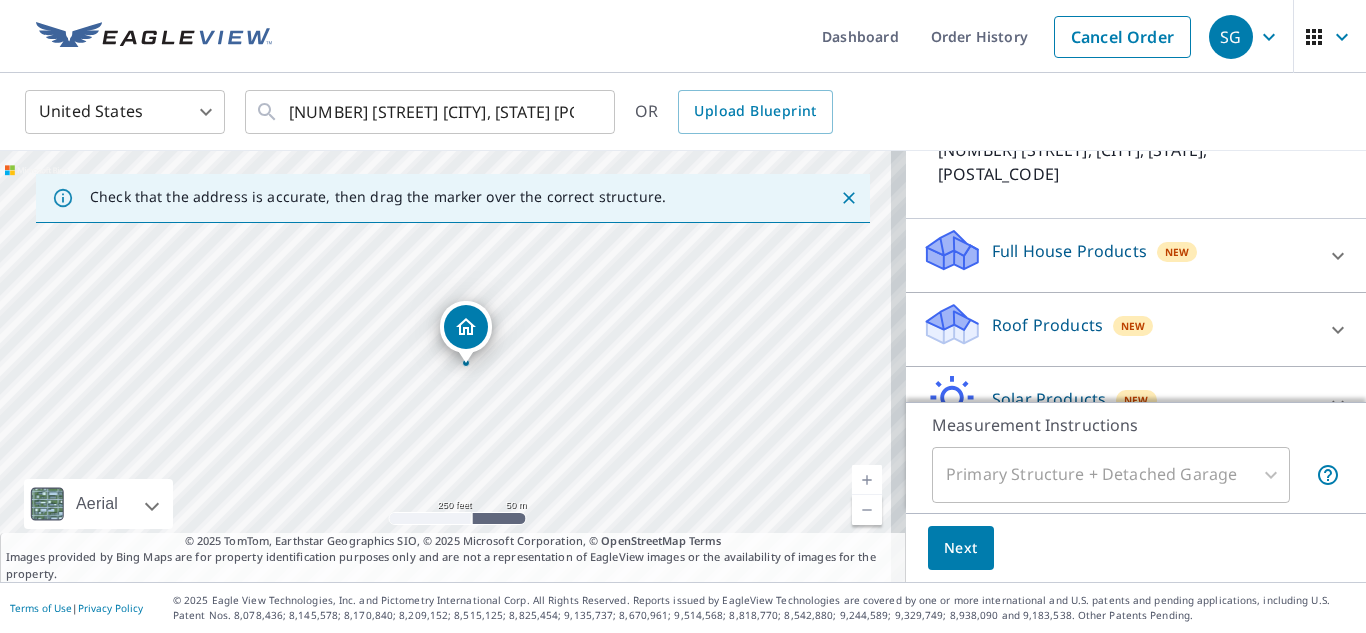 scroll, scrollTop: 126, scrollLeft: 0, axis: vertical 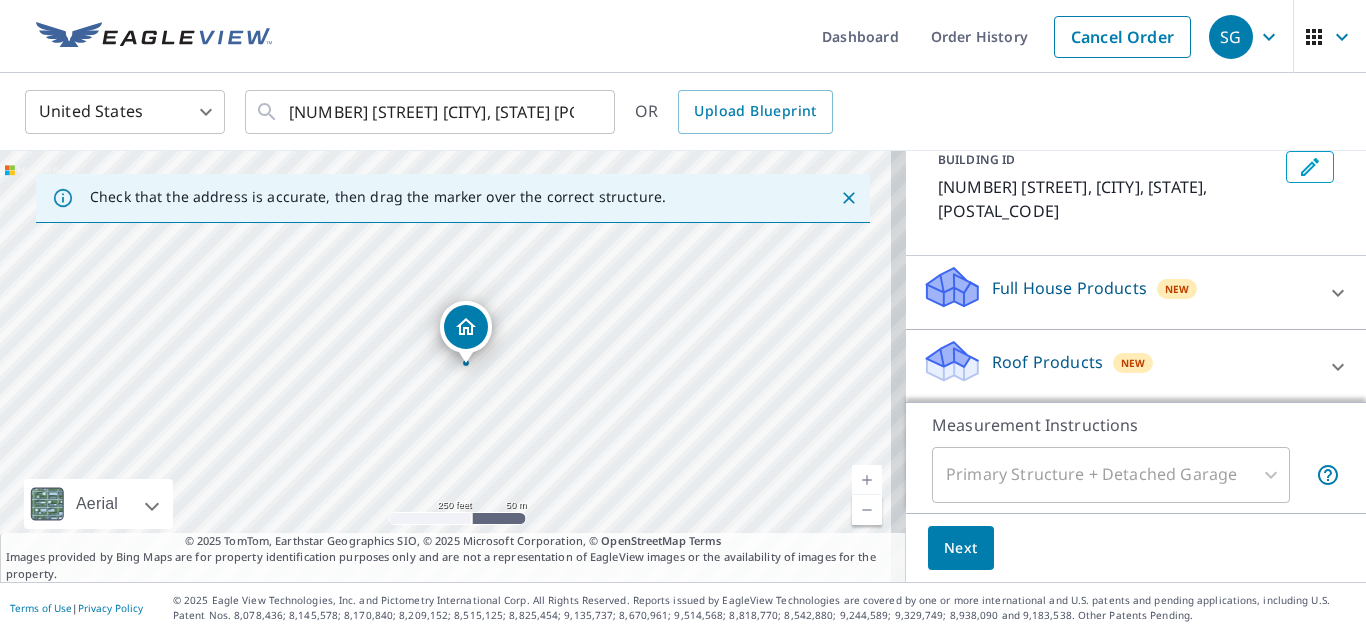 click on "Roof Products" at bounding box center [1047, 362] 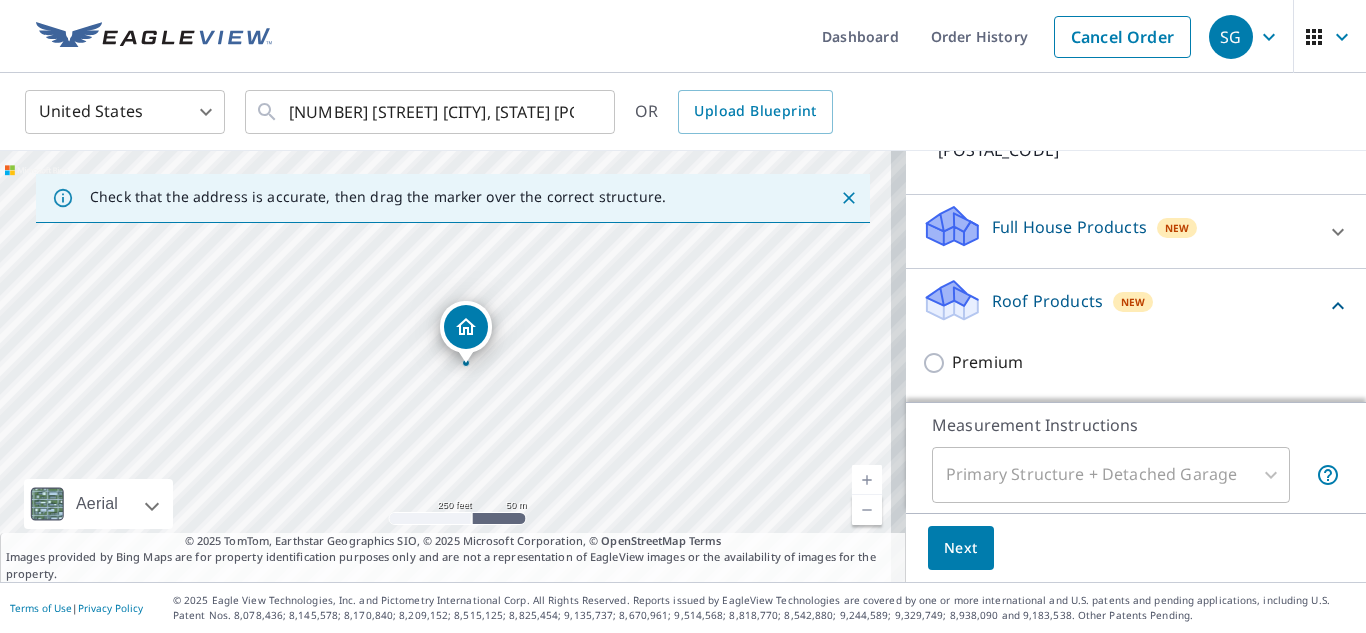 scroll, scrollTop: 225, scrollLeft: 0, axis: vertical 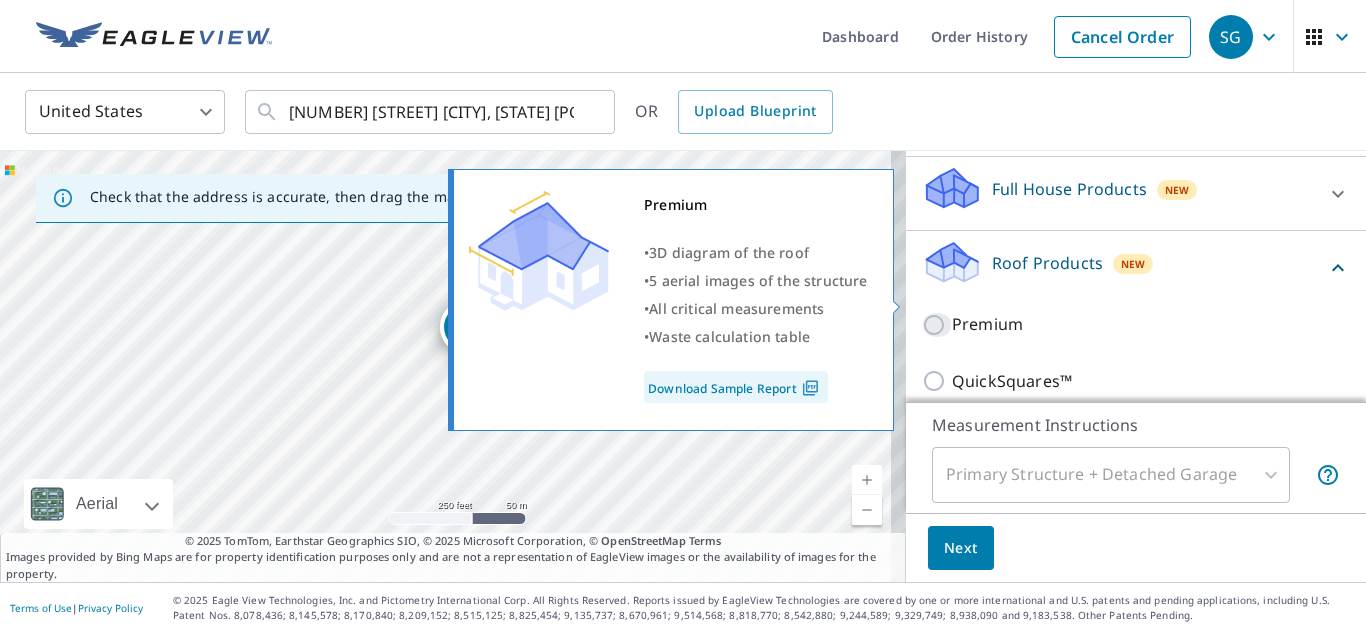 click on "Premium" at bounding box center (937, 325) 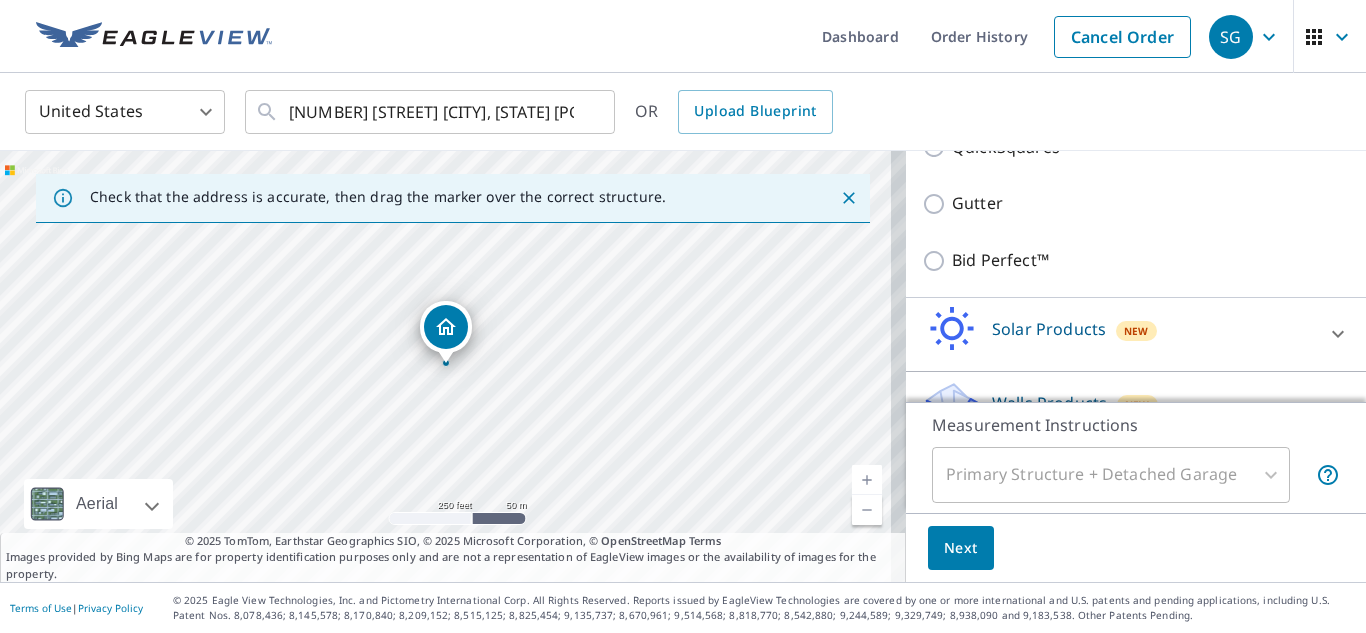 scroll, scrollTop: 544, scrollLeft: 0, axis: vertical 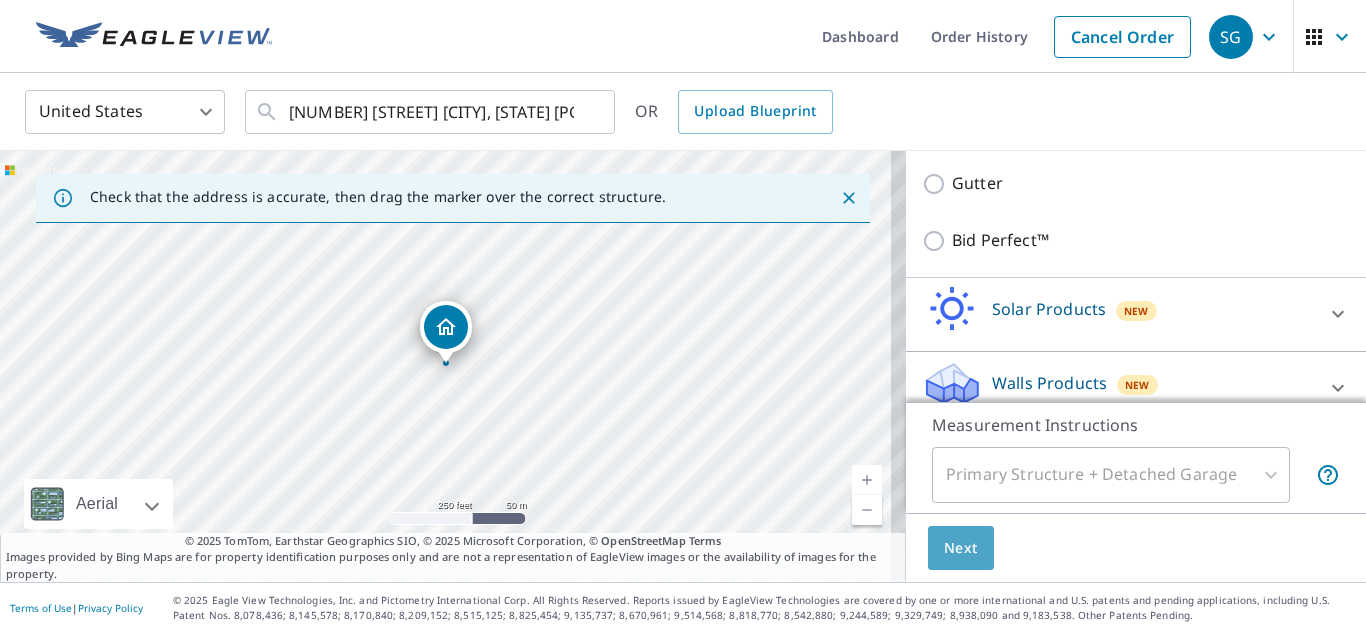click on "Next" at bounding box center (961, 548) 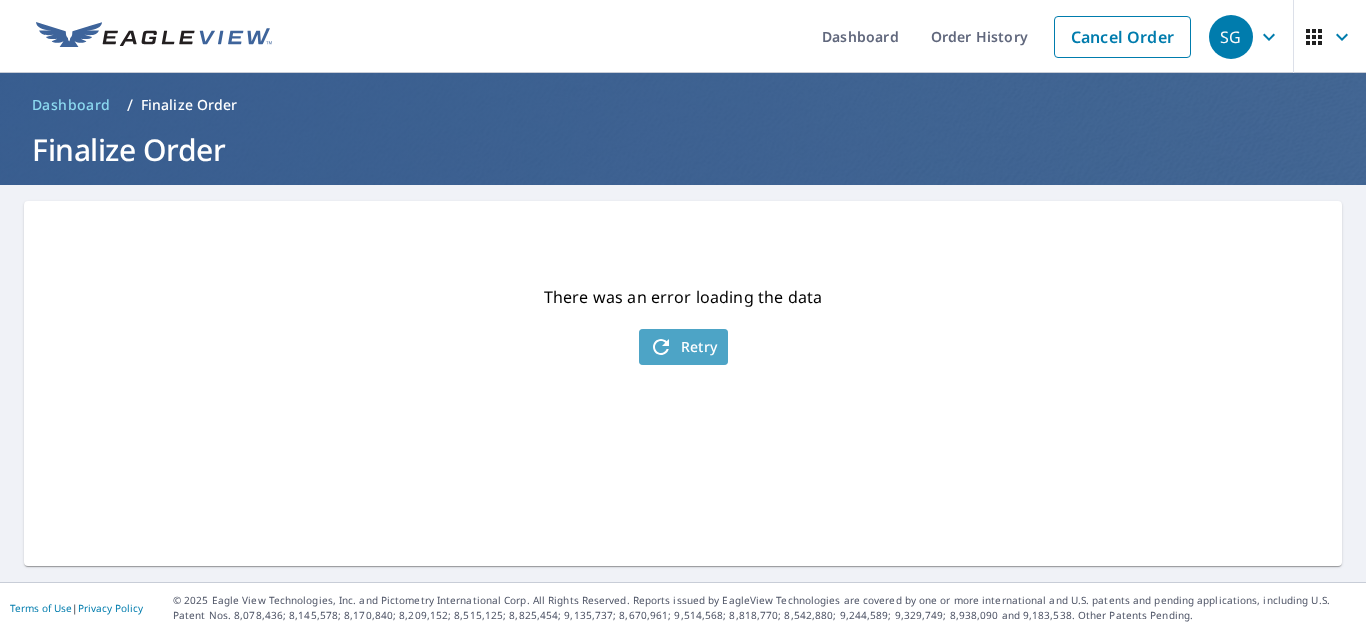 click on "Retry" at bounding box center (683, 347) 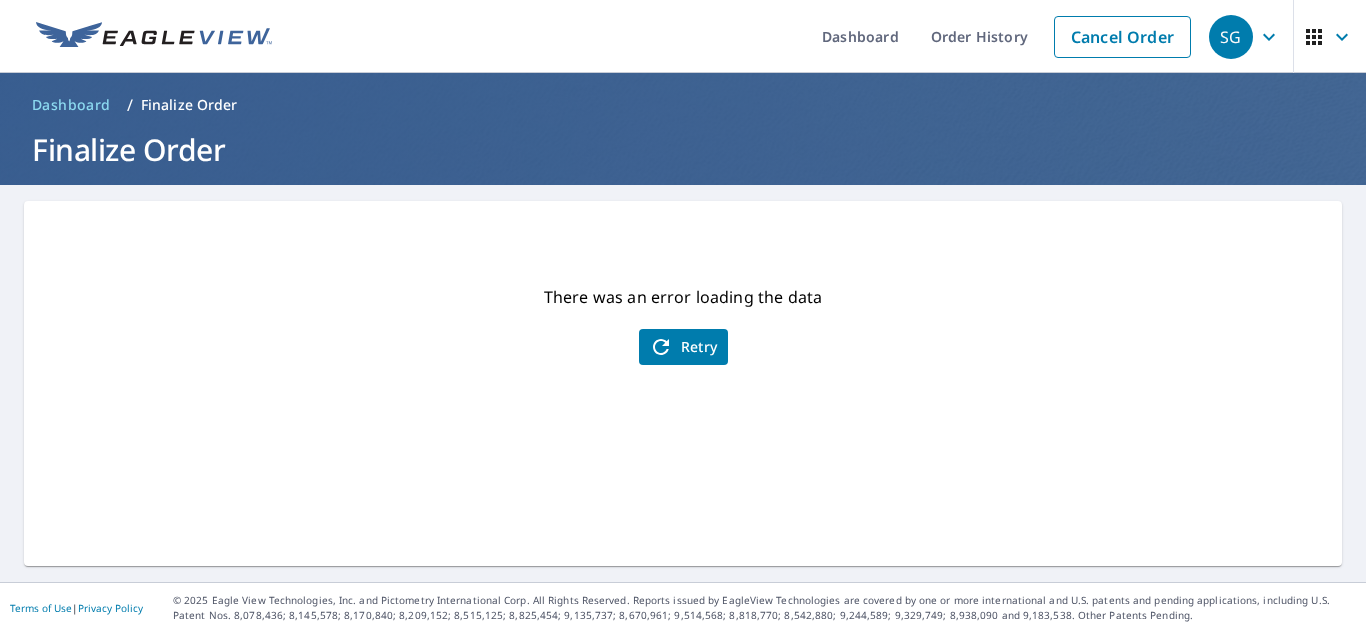 click on "There was an error loading the data Retry" at bounding box center (683, 383) 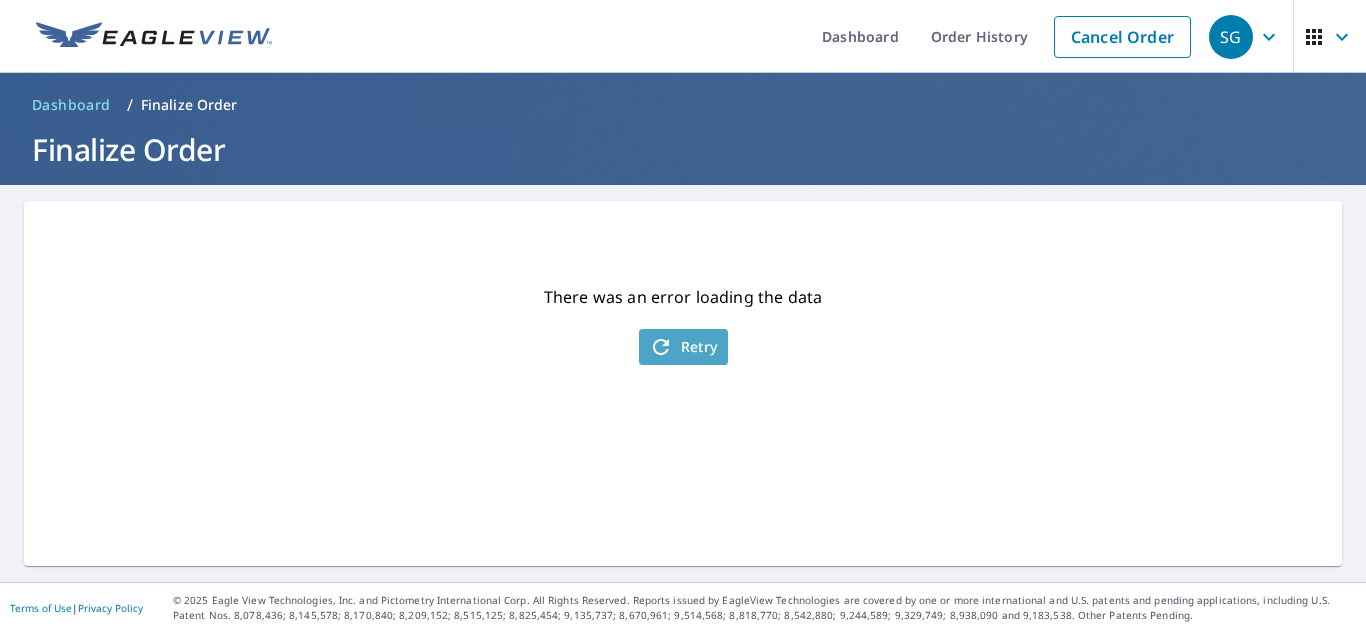 click 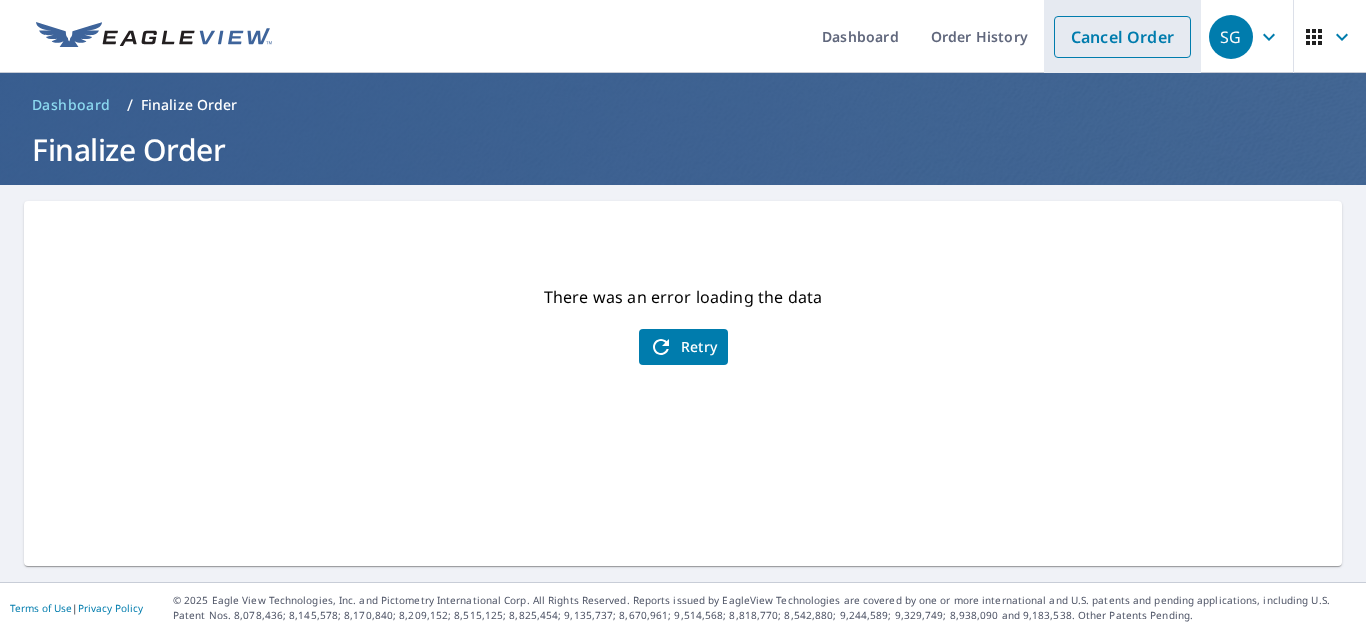 click on "Cancel Order" at bounding box center (1122, 37) 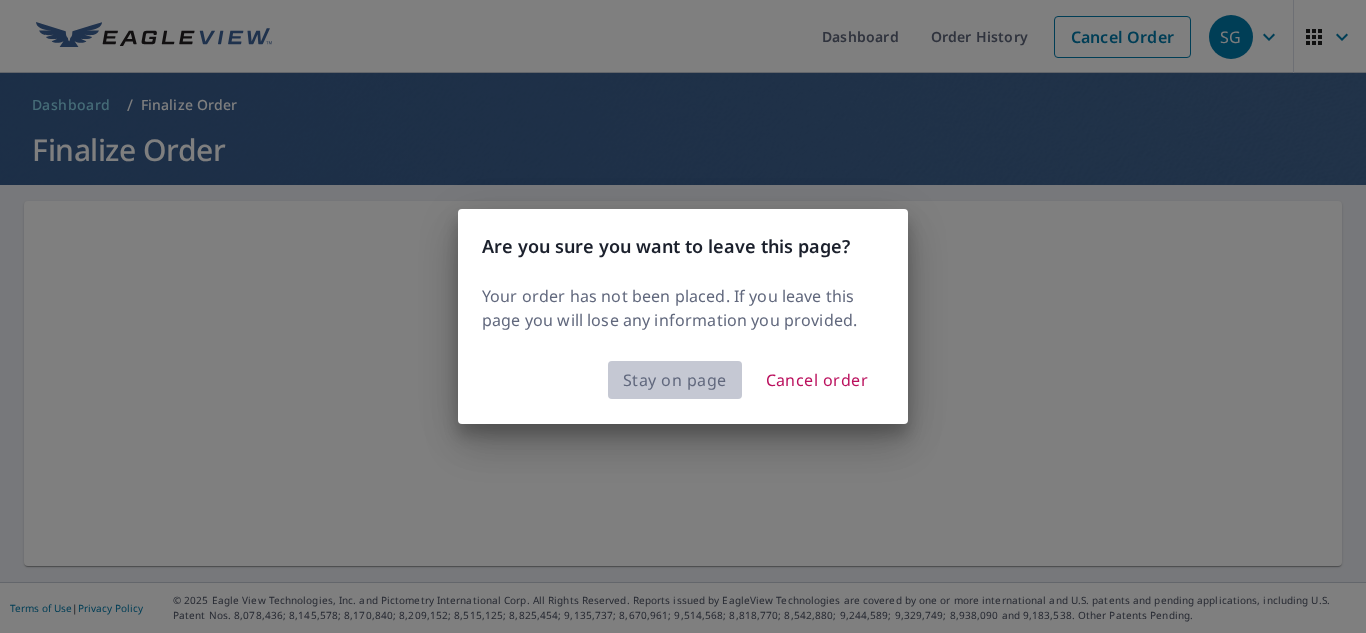 click on "Stay on page" at bounding box center [675, 380] 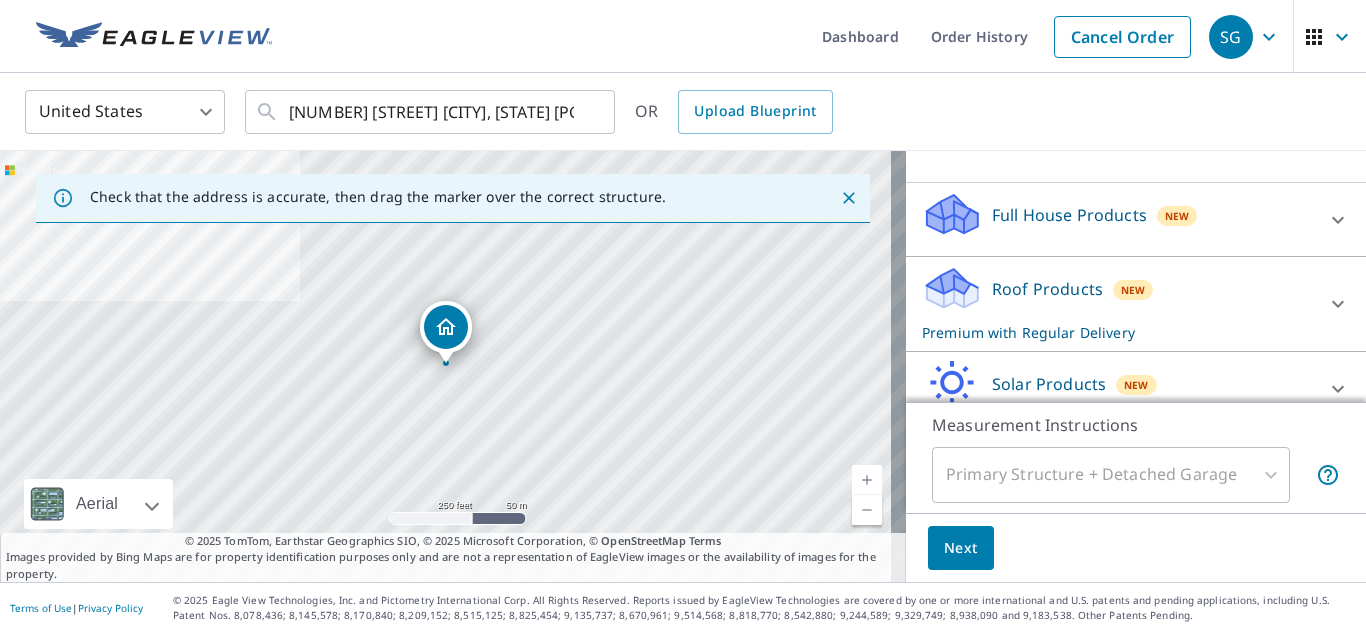 scroll, scrollTop: 200, scrollLeft: 0, axis: vertical 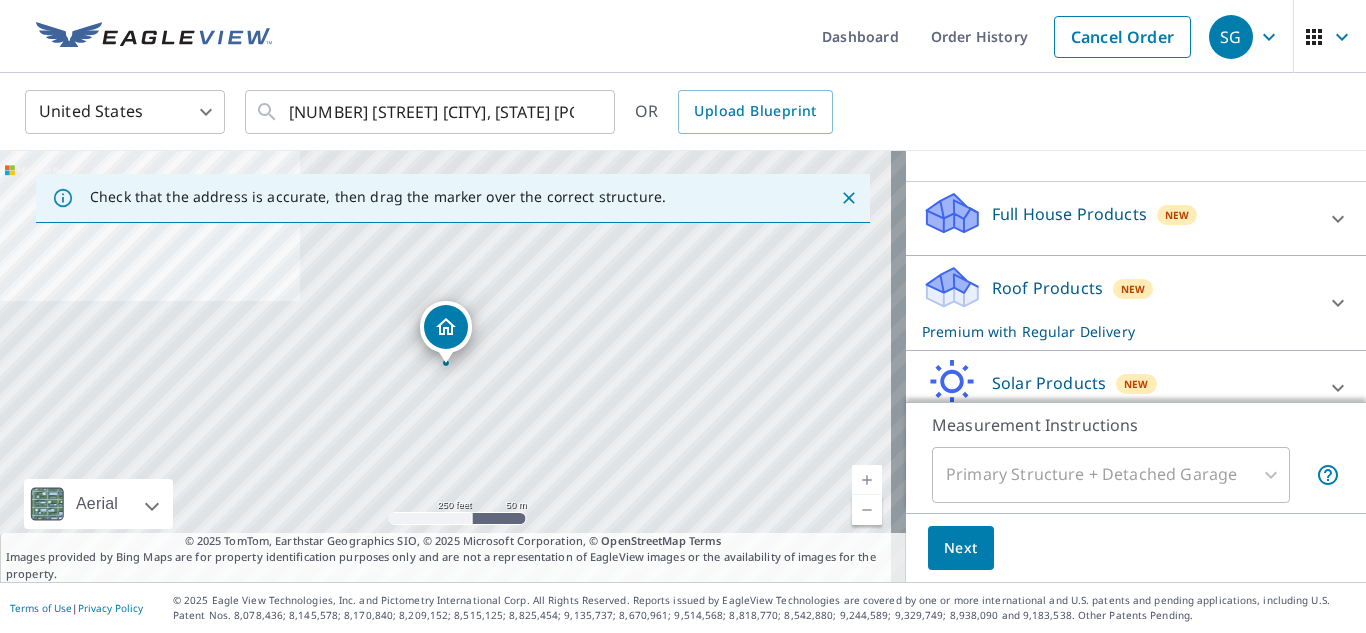 click at bounding box center (446, 353) 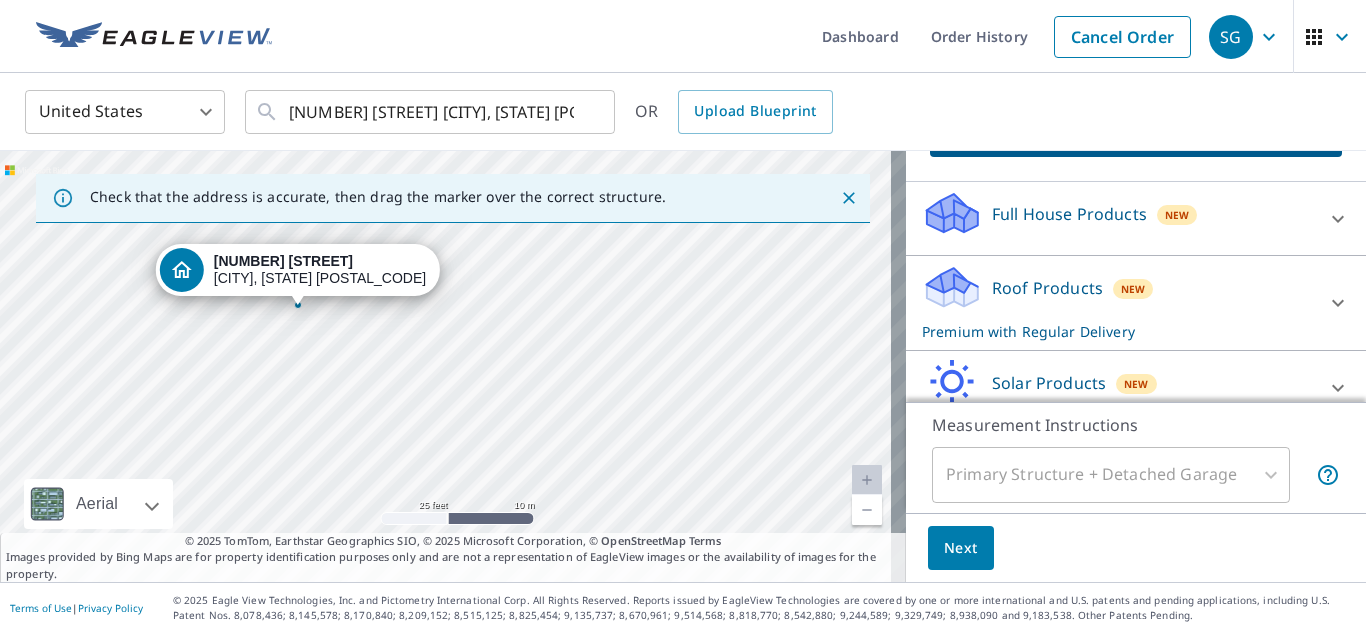 drag, startPoint x: 292, startPoint y: 319, endPoint x: 678, endPoint y: 541, distance: 445.28644 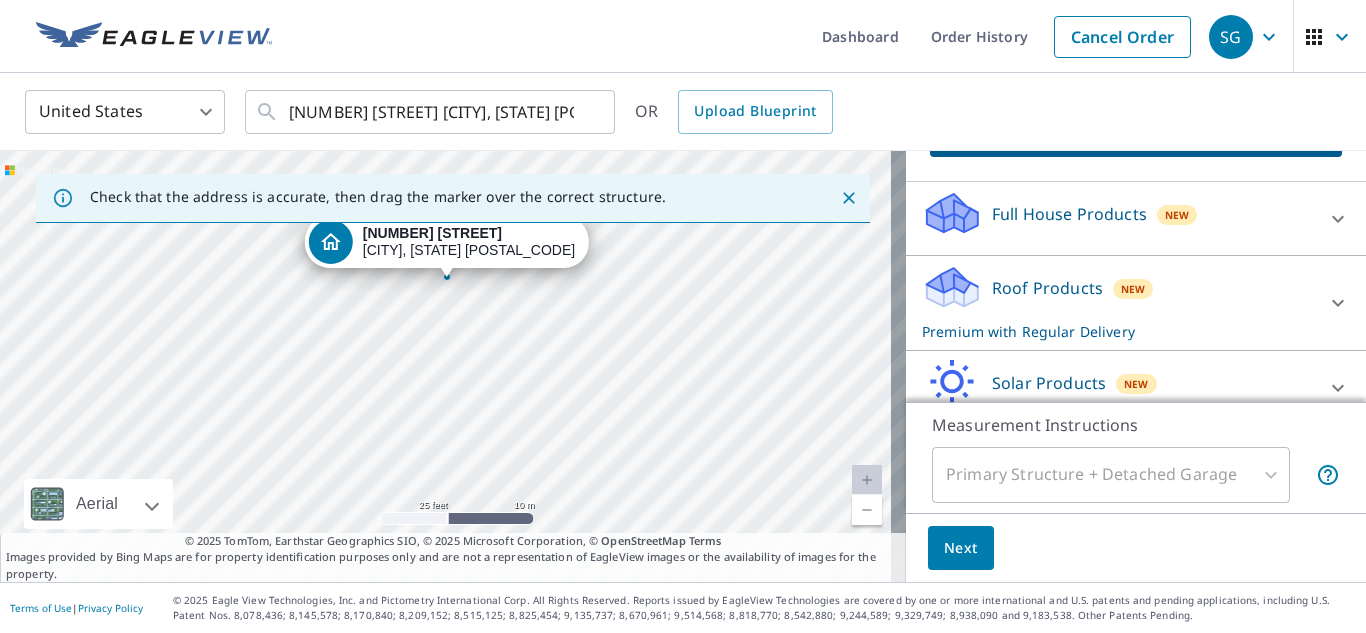 drag, startPoint x: 481, startPoint y: 339, endPoint x: 760, endPoint y: 506, distance: 325.1615 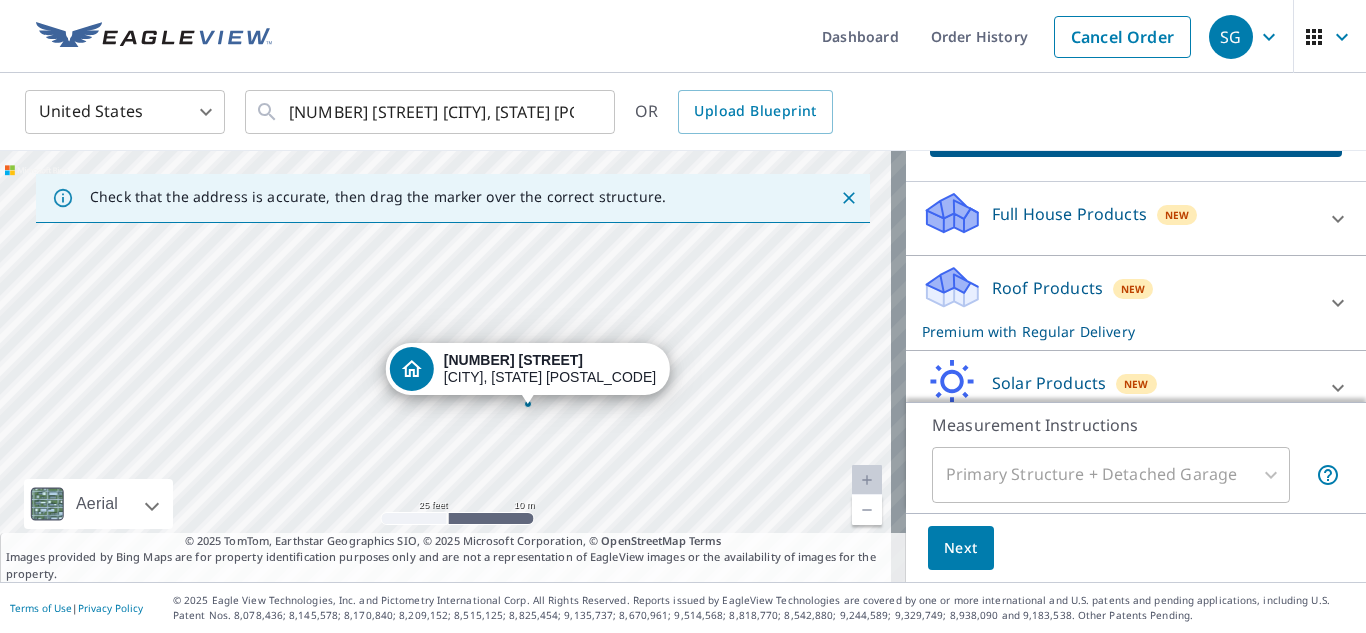 drag, startPoint x: 539, startPoint y: 263, endPoint x: 613, endPoint y: 365, distance: 126.01587 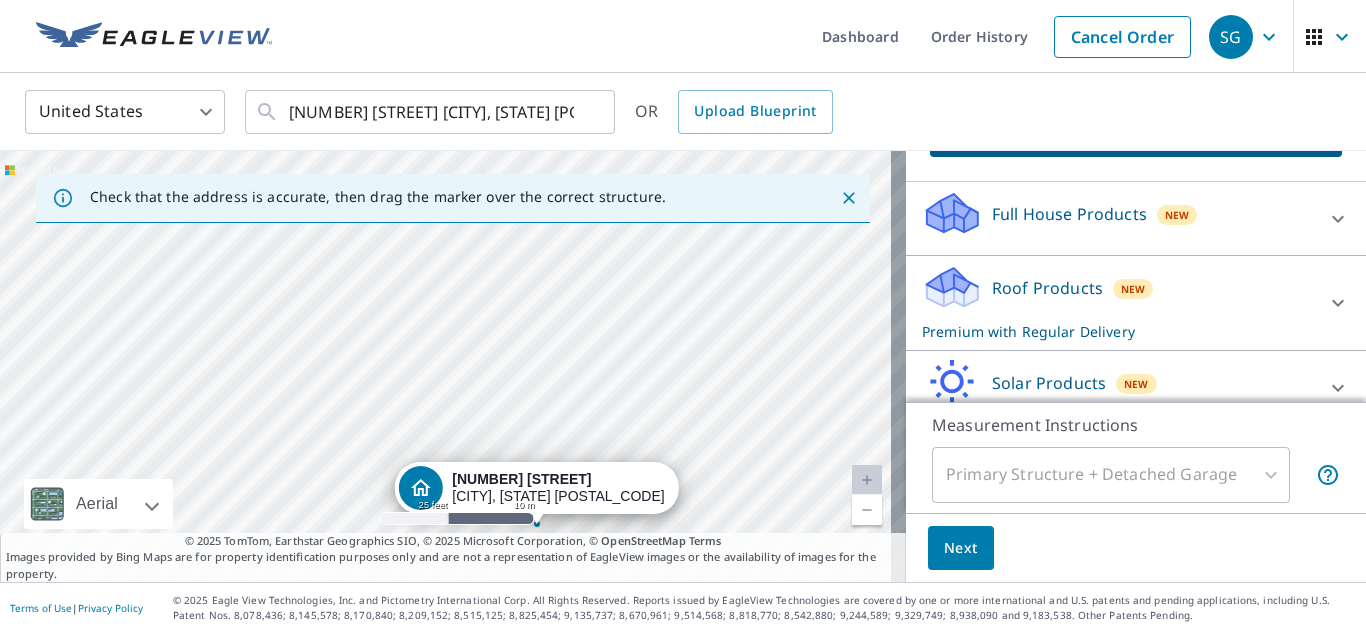 drag, startPoint x: 561, startPoint y: 279, endPoint x: 651, endPoint y: 429, distance: 174.92856 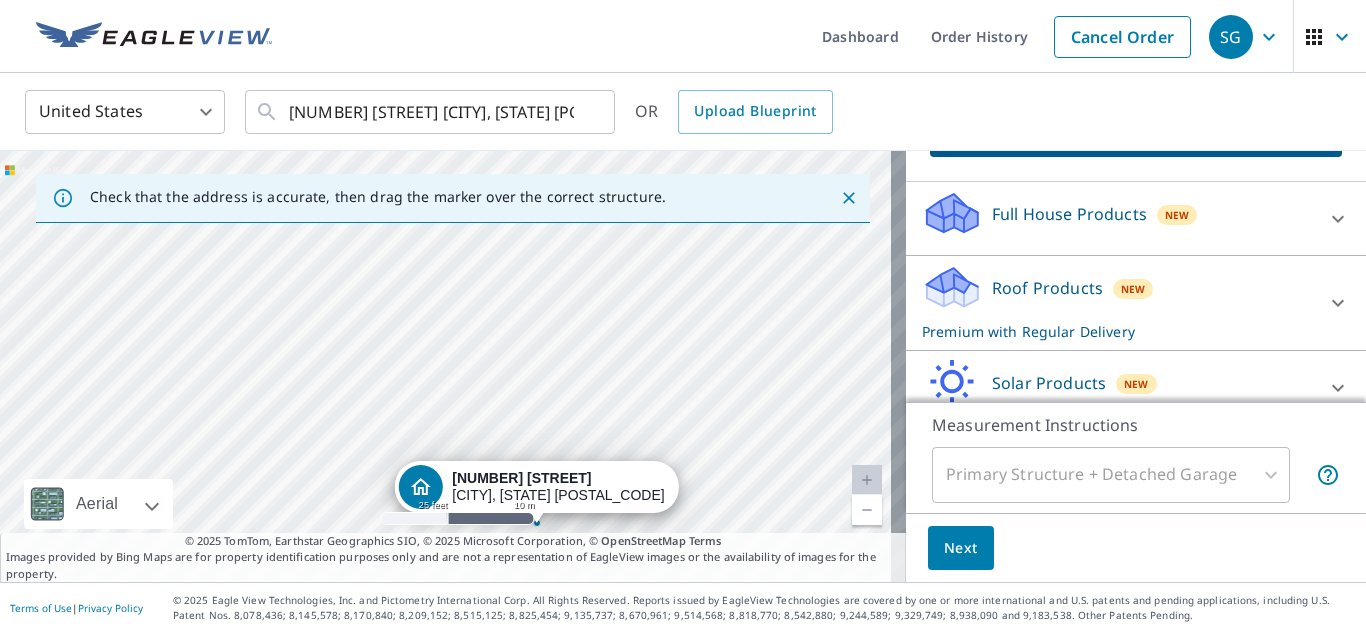 click on "Primary Structure + Detached Garage" at bounding box center [1111, 475] 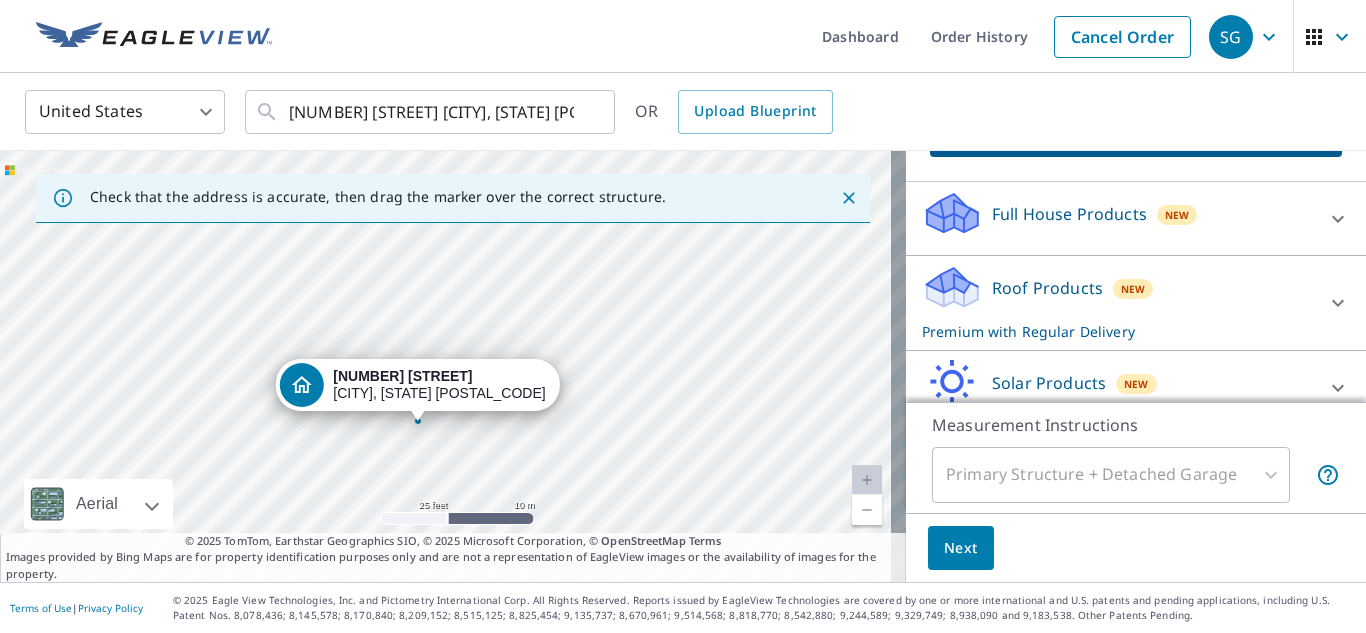 drag, startPoint x: 807, startPoint y: 396, endPoint x: 688, endPoint y: 294, distance: 156.73225 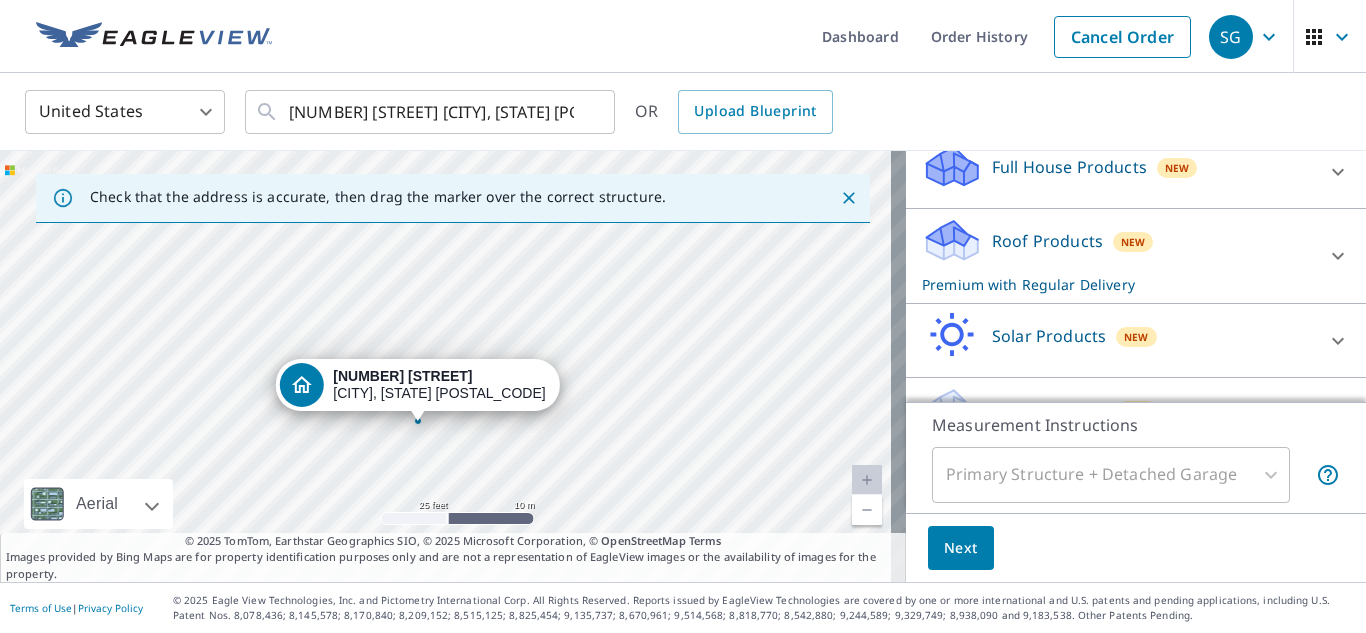 scroll, scrollTop: 273, scrollLeft: 0, axis: vertical 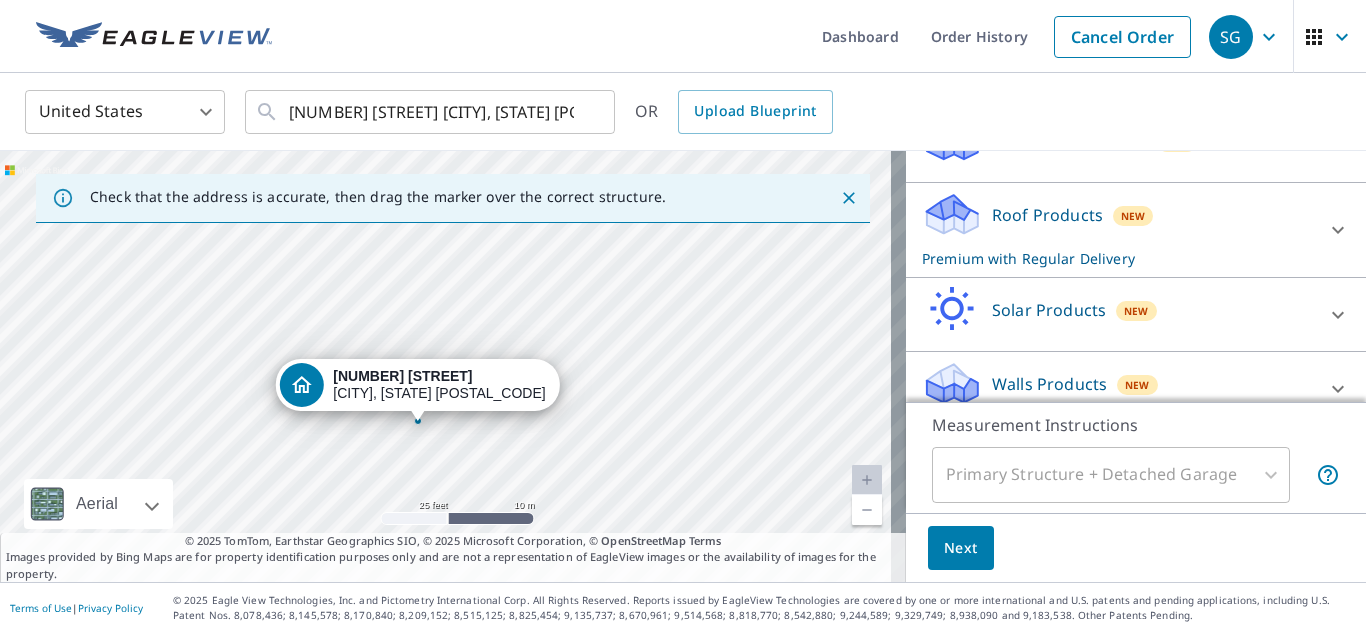 click 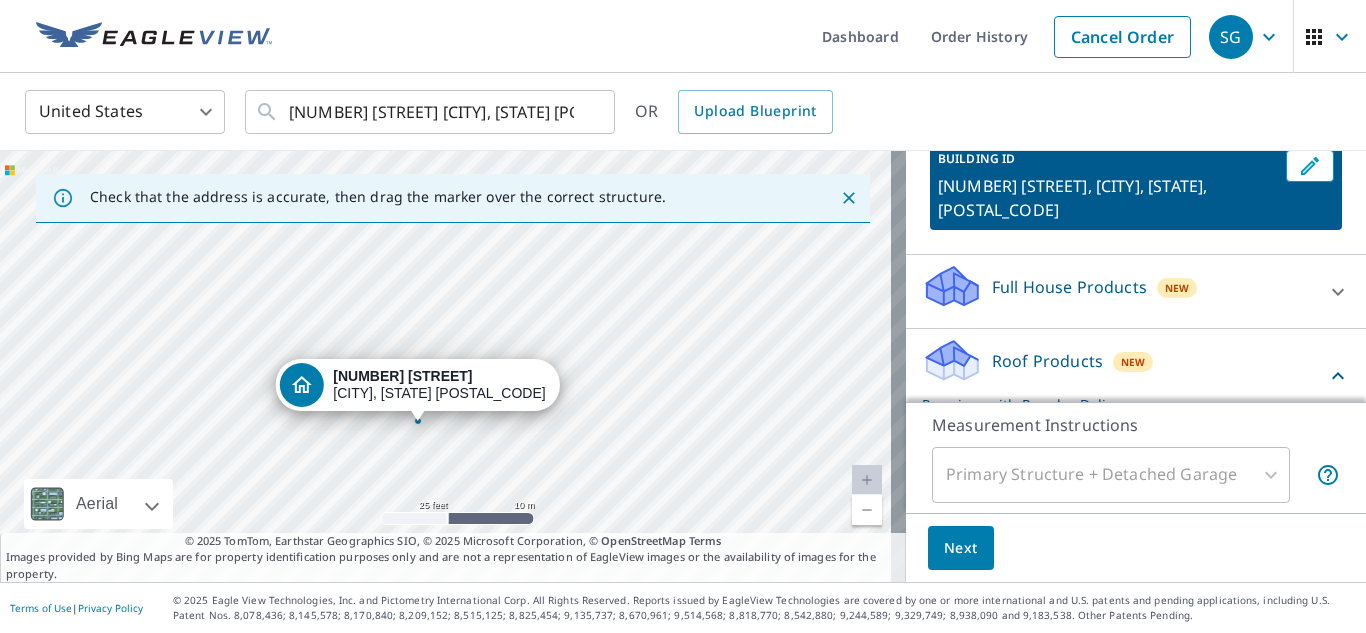 scroll, scrollTop: 0, scrollLeft: 0, axis: both 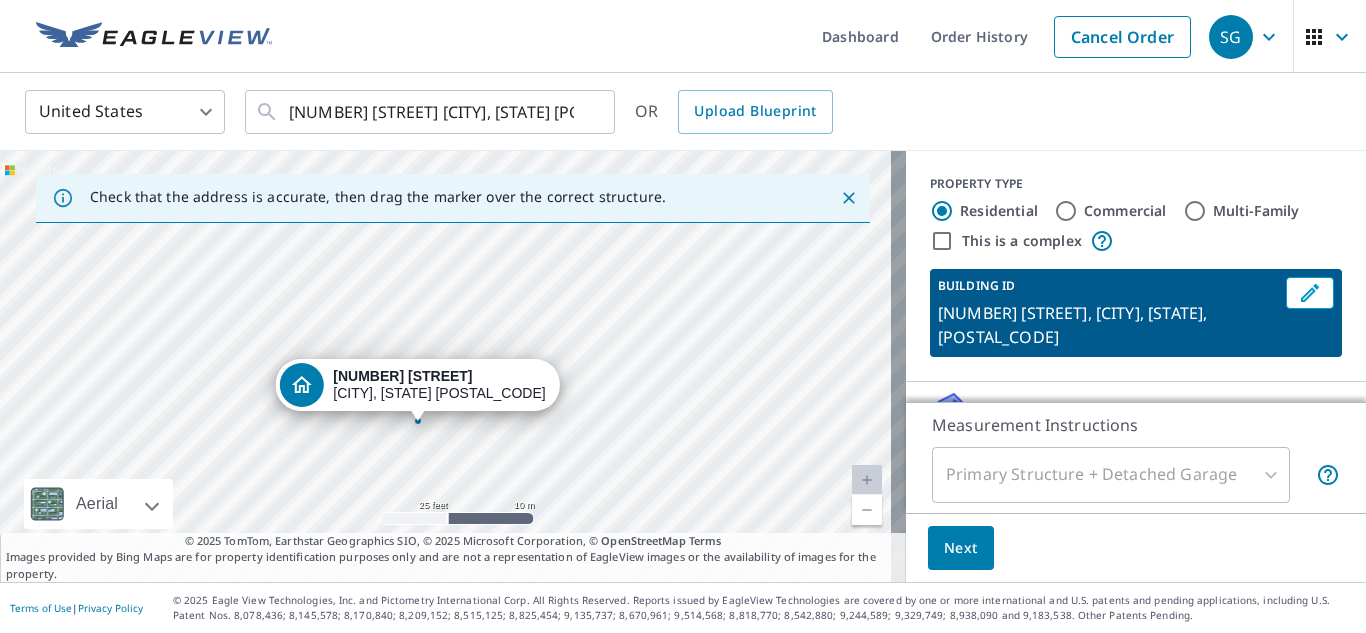 click on "Primary Structure + Detached Garage" at bounding box center [1111, 475] 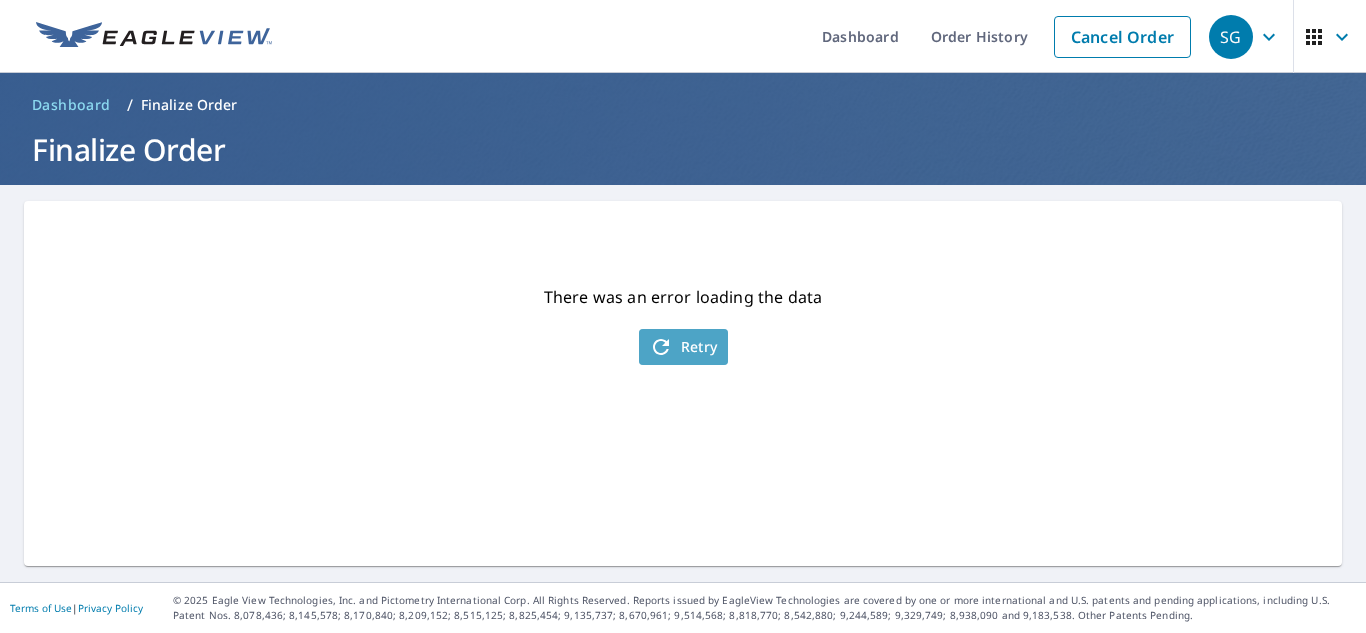 click 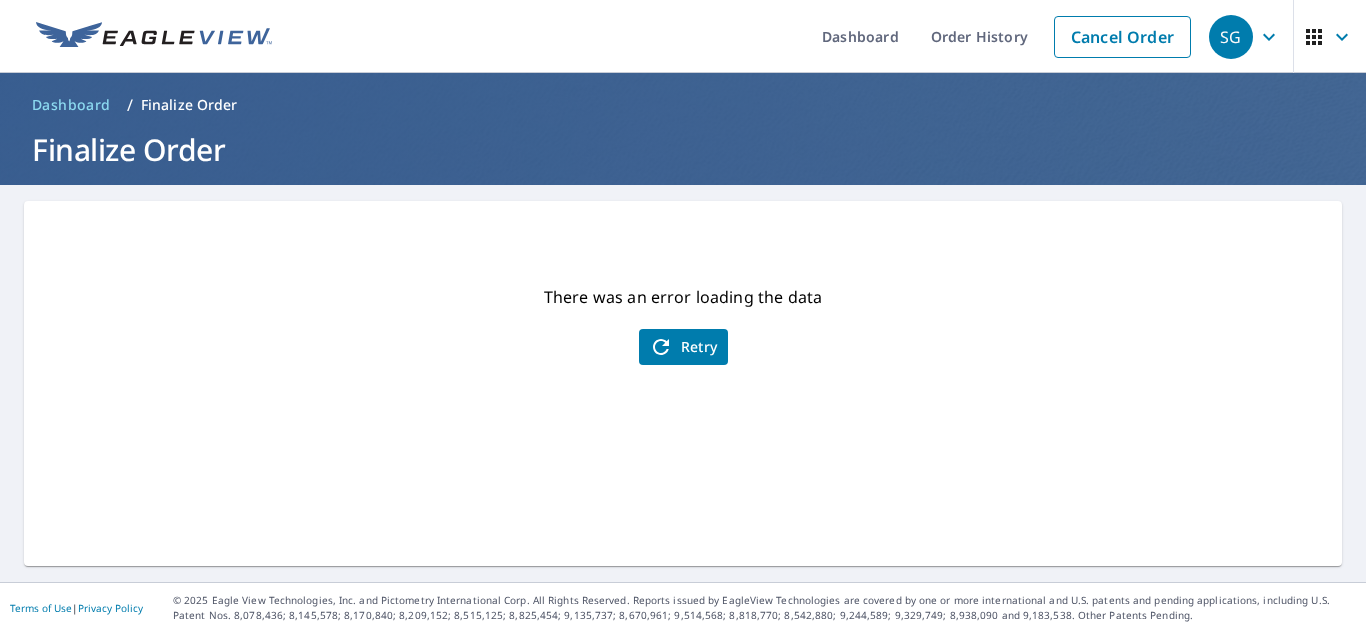 click on "Retry" at bounding box center [683, 347] 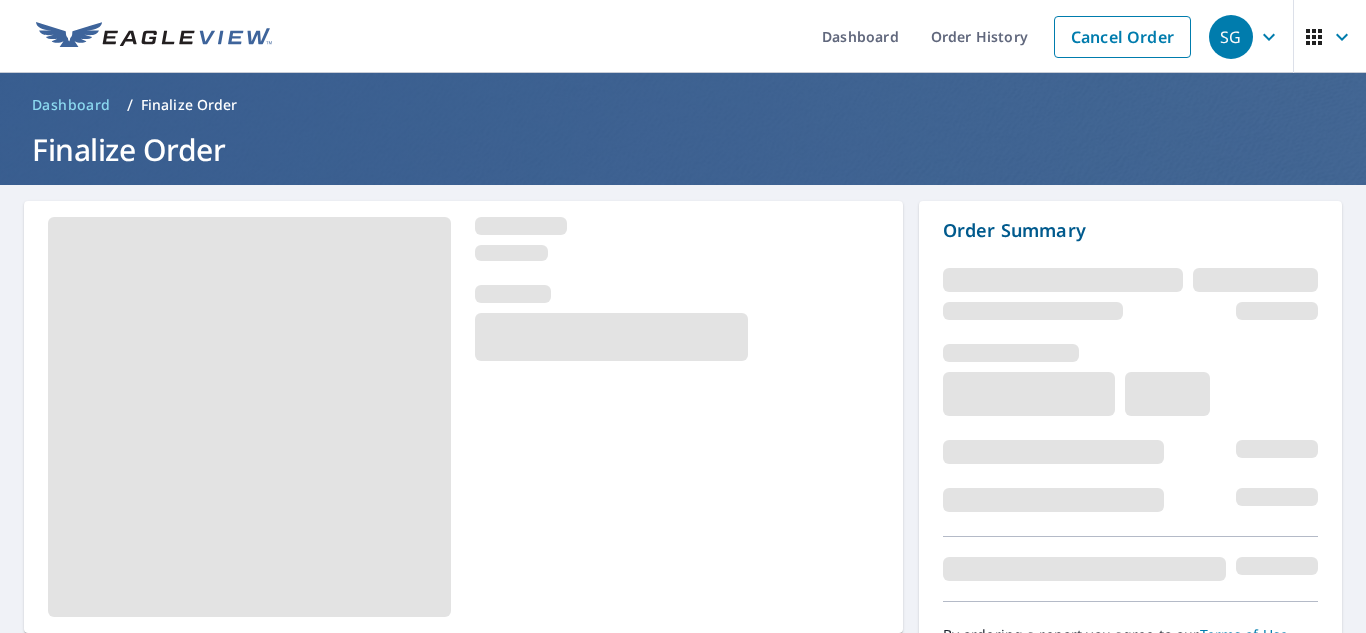 click at bounding box center [611, 337] 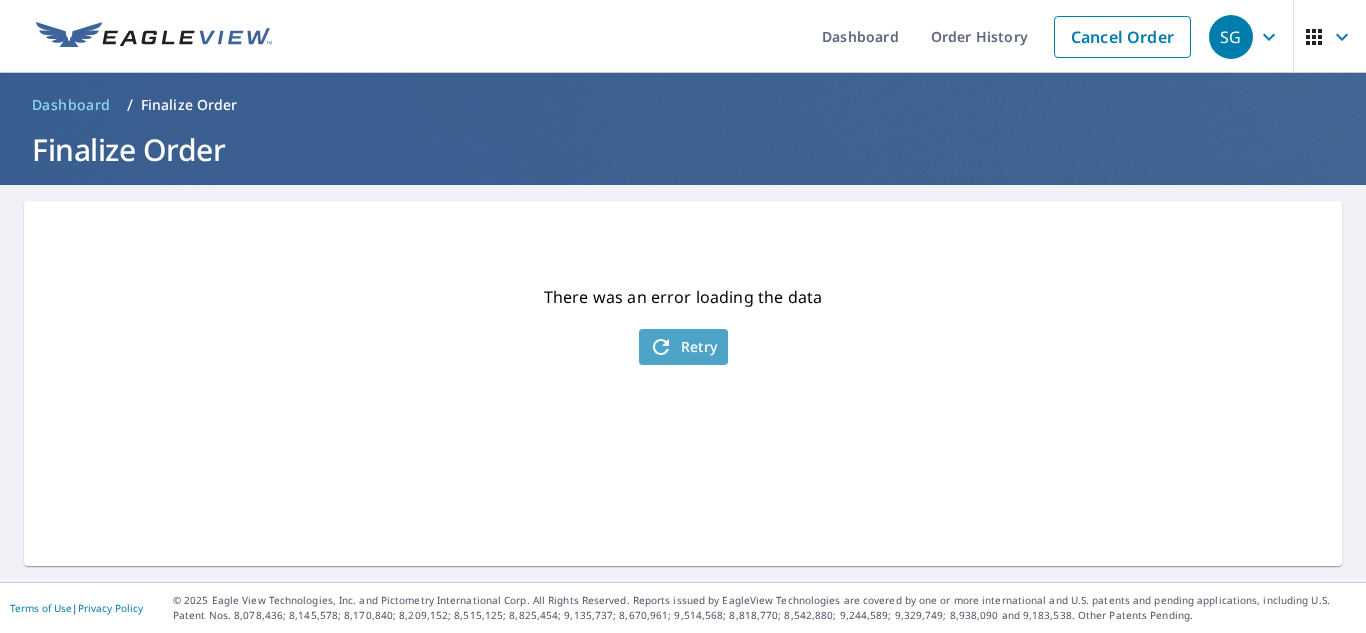 click on "Retry" at bounding box center [683, 347] 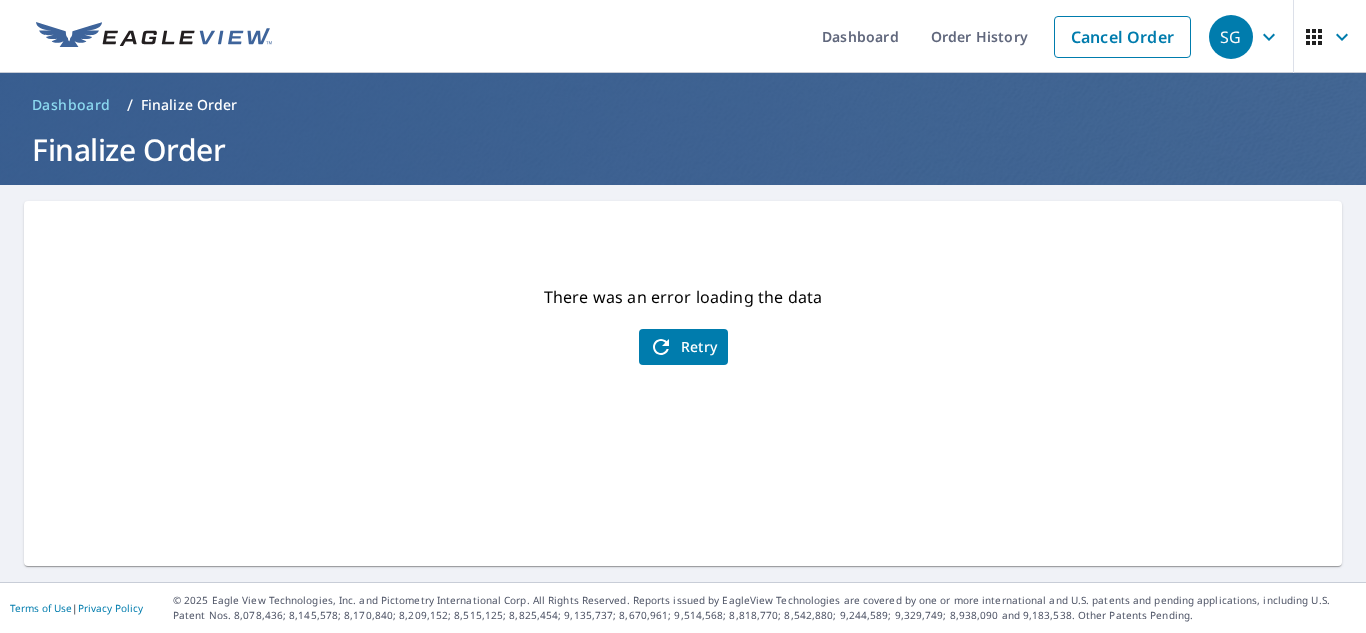 click on "Retry" at bounding box center [683, 347] 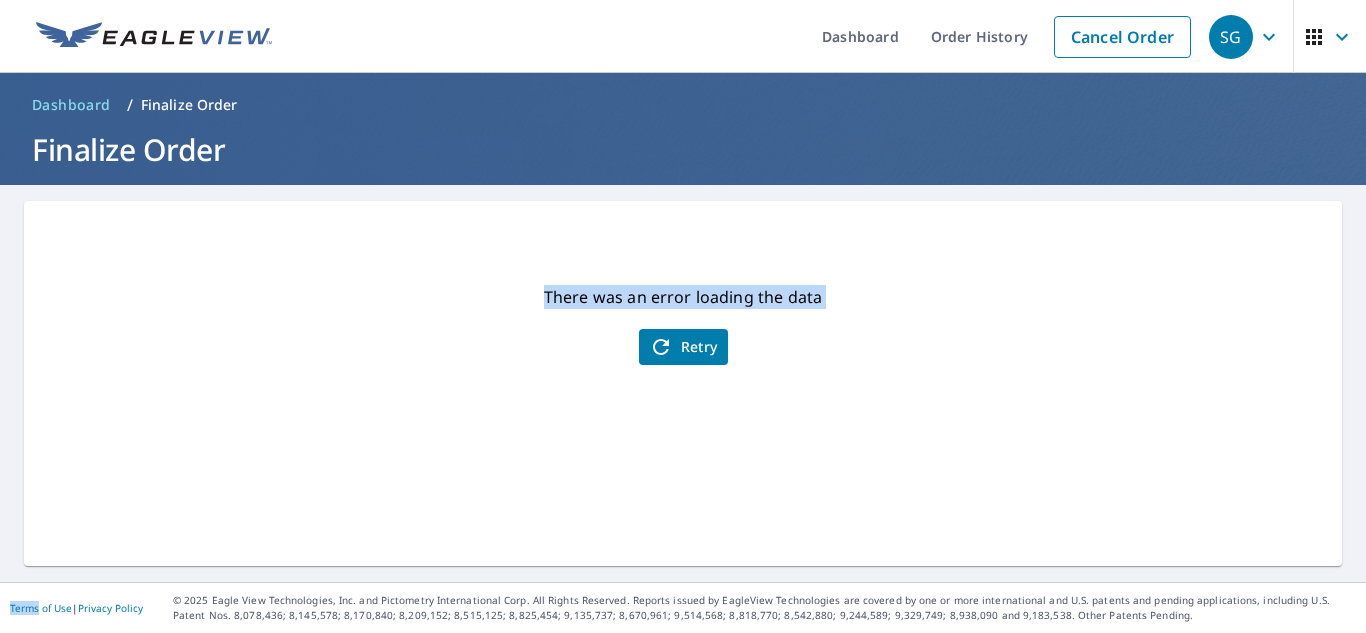 click on "Retry" at bounding box center (683, 347) 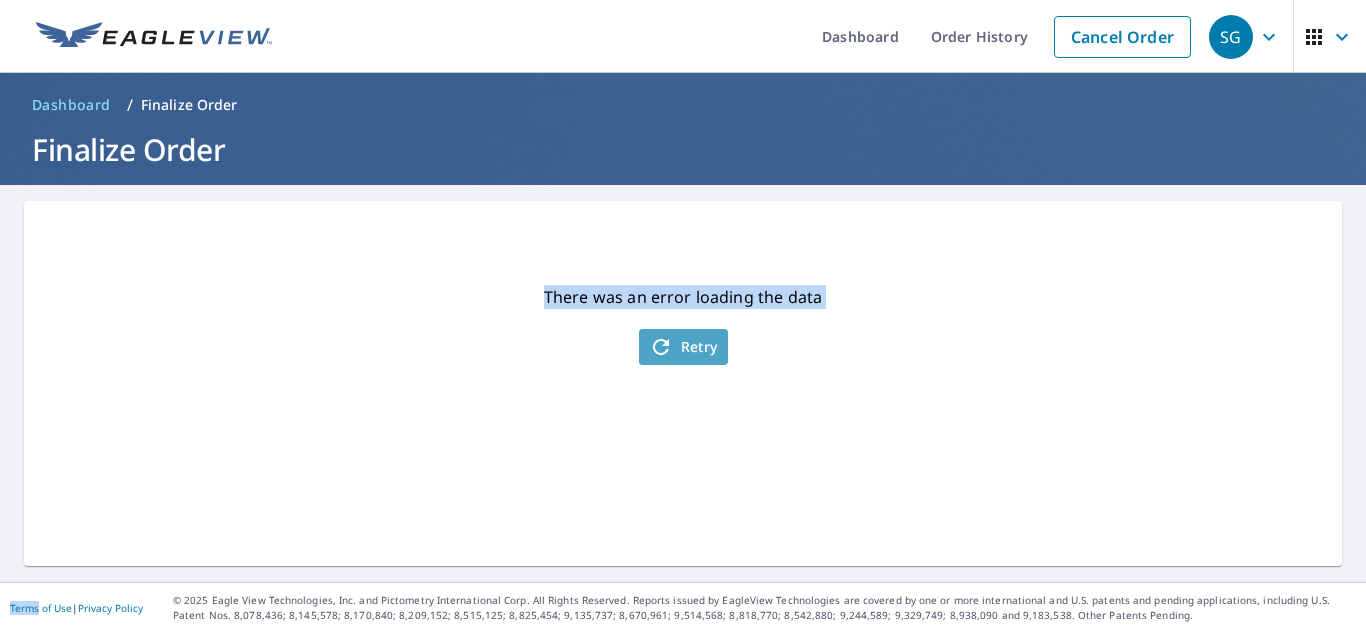 click on "Retry" at bounding box center [683, 347] 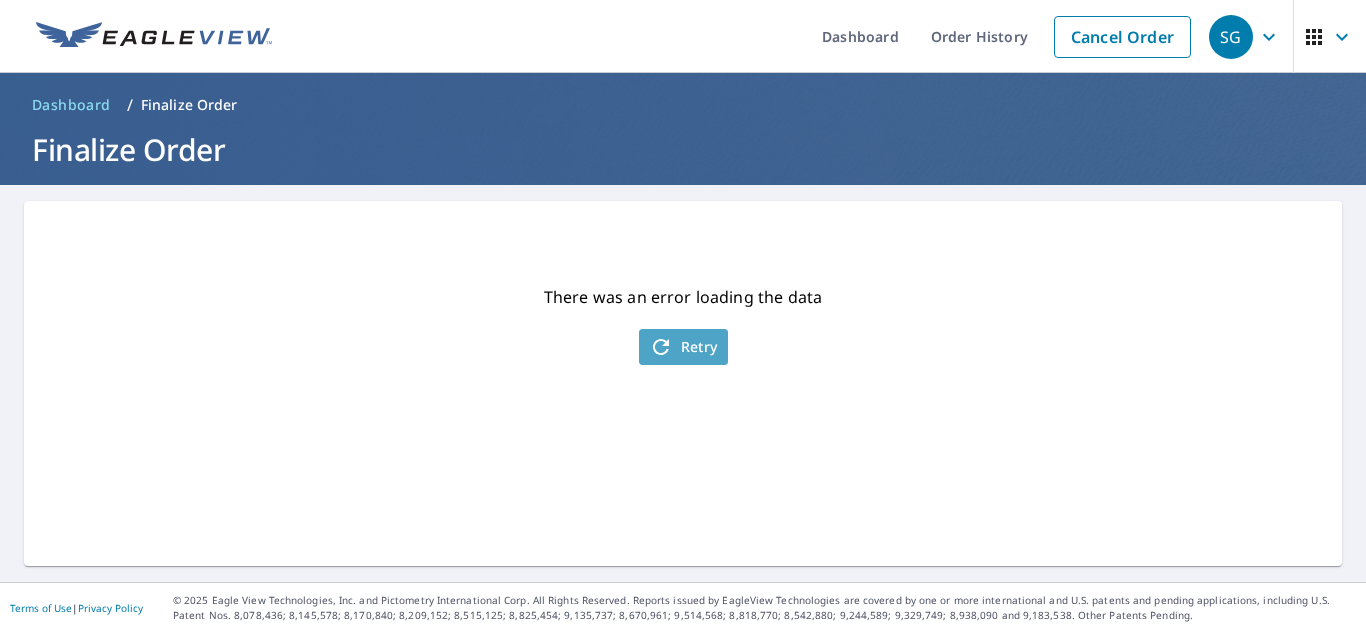 click on "Retry" at bounding box center (683, 347) 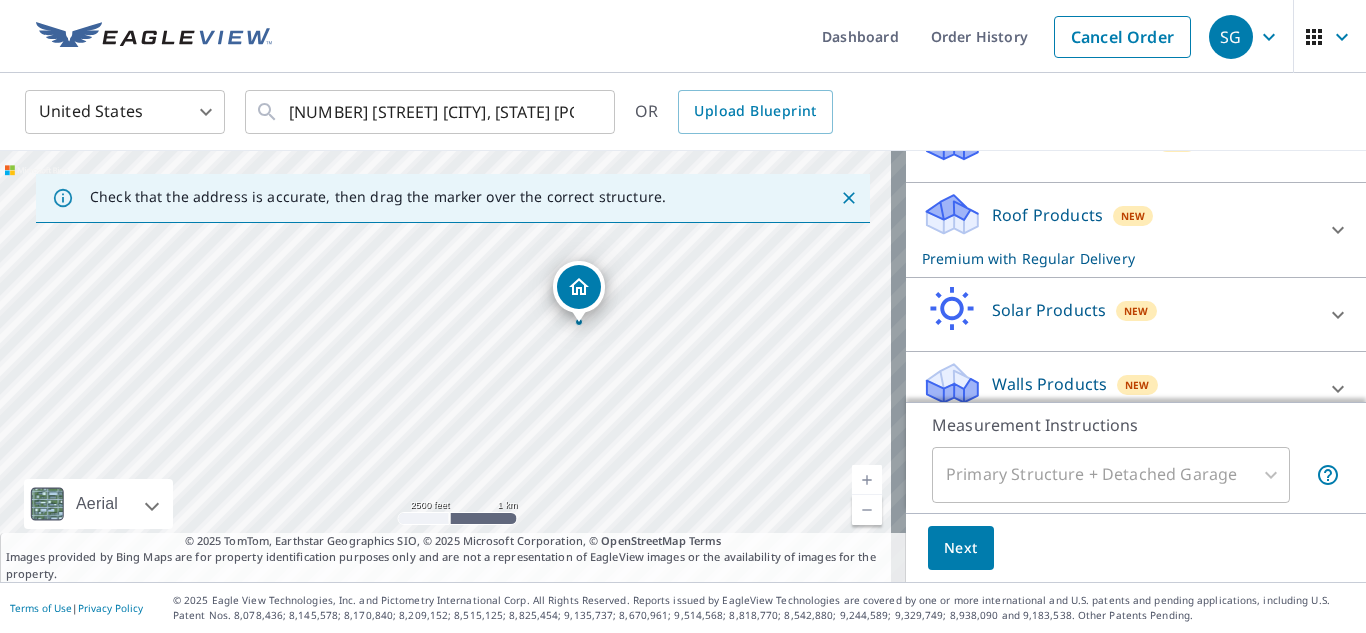 scroll, scrollTop: 173, scrollLeft: 0, axis: vertical 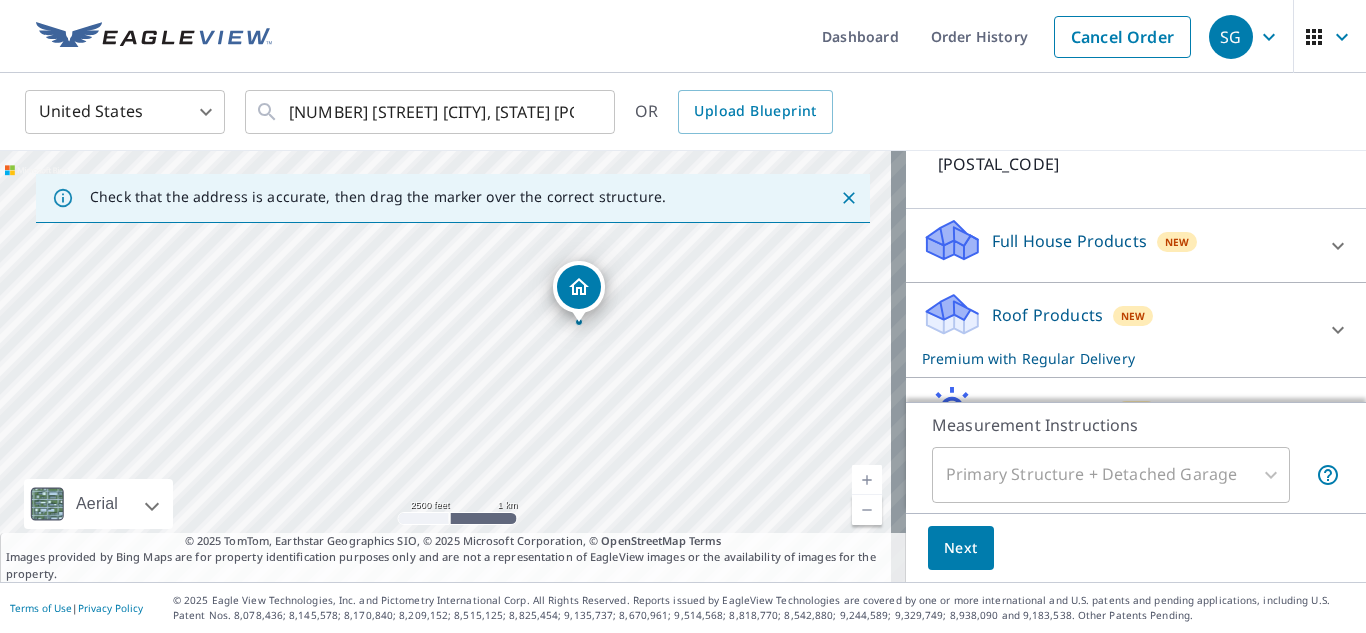 click on "Roof Products New Premium with Regular Delivery" at bounding box center (1118, 330) 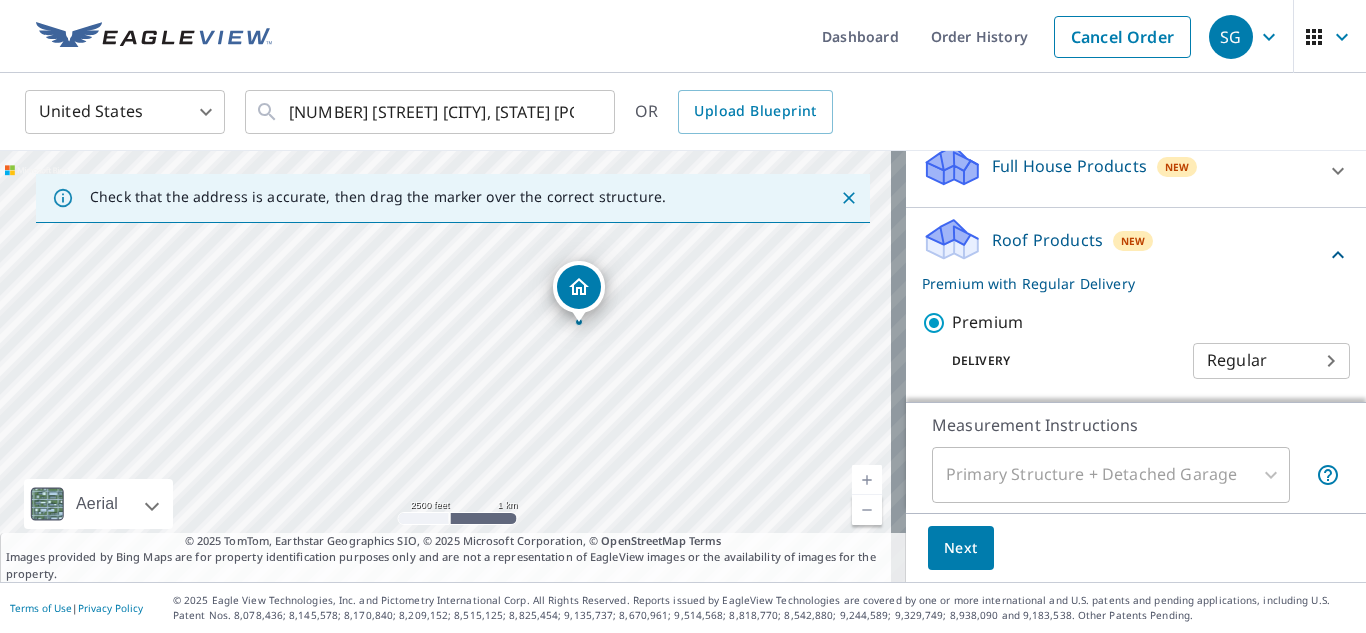 scroll, scrollTop: 273, scrollLeft: 0, axis: vertical 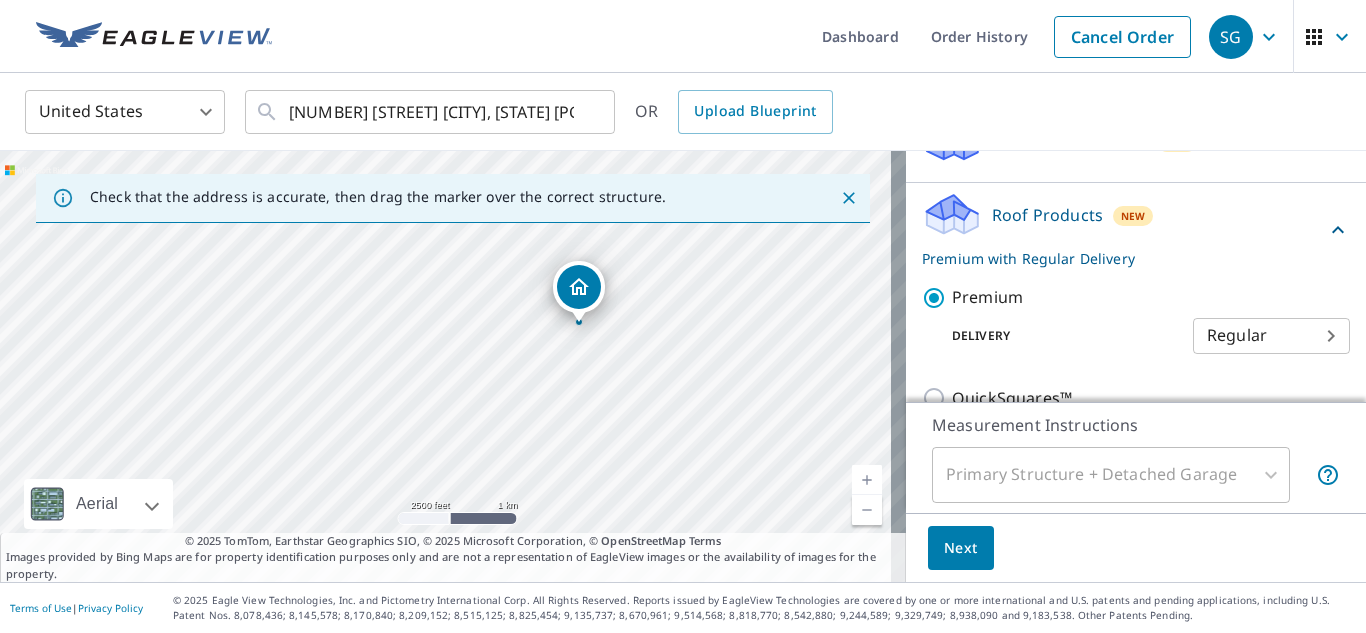 click on "SG SG
Dashboard Order History Cancel Order SG United States US ​ 600 Ivygate Dr Saint Louis, MO 63129 ​ OR Upload Blueprint Check that the address is accurate, then drag the marker over the correct structure. 600 Ivygate Dr Saint Louis, MO 63129 Aerial Road A standard road map Aerial A detailed look from above Labels Labels 2500 feet 1 km © 2025 TomTom, © Vexcel Imaging, © 2025 Microsoft Corporation © OpenStreetMap Terms © 2025 TomTom, Earthstar Geographics SIO, © 2025 Microsoft Corporation, ©   OpenStreetMap   Terms Images provided by Bing Maps are for property identification purposes only and are not a representation of EagleView images or the availability of images for the property. PROPERTY TYPE Residential Commercial Multi-Family This is a complex BUILDING ID 600 Ivygate Dr, Saint Louis, MO, 63129 Full House Products New Full House™ Roof Products New Premium with Regular Delivery Premium Delivery Regular 8 ​ QuickSquares™ Gutter Bid Perfect™ Solar Products New Inform Essentials+" at bounding box center [683, 316] 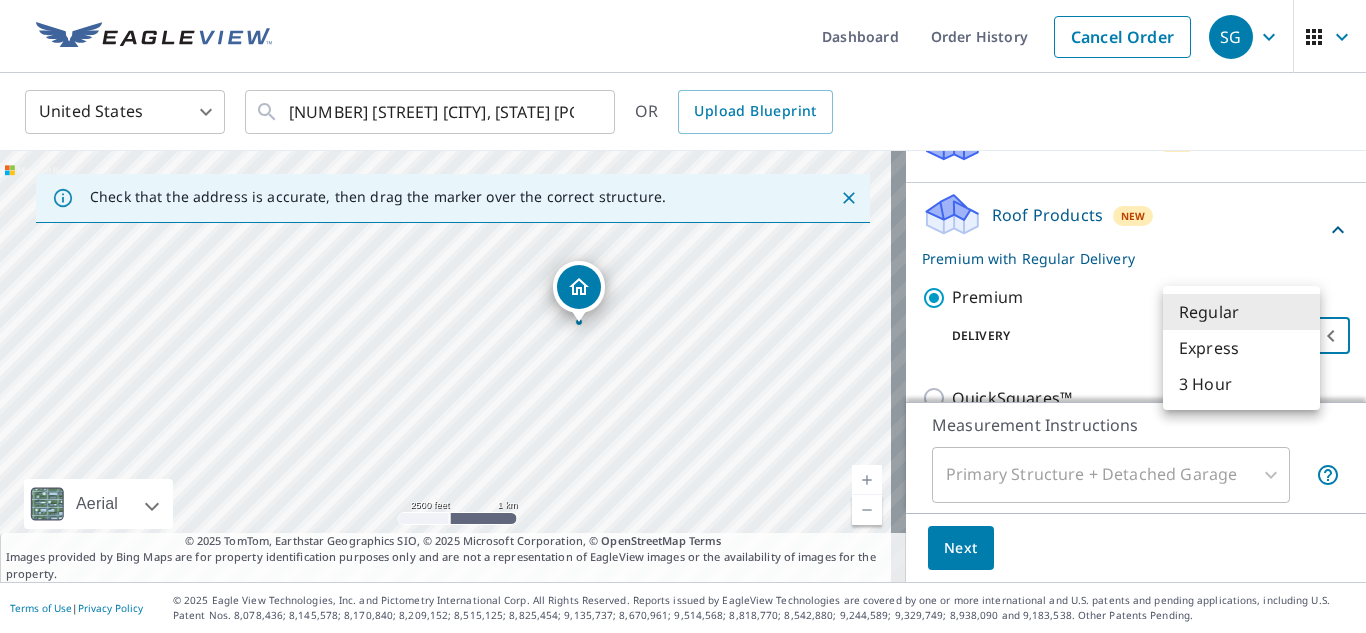 click at bounding box center (683, 316) 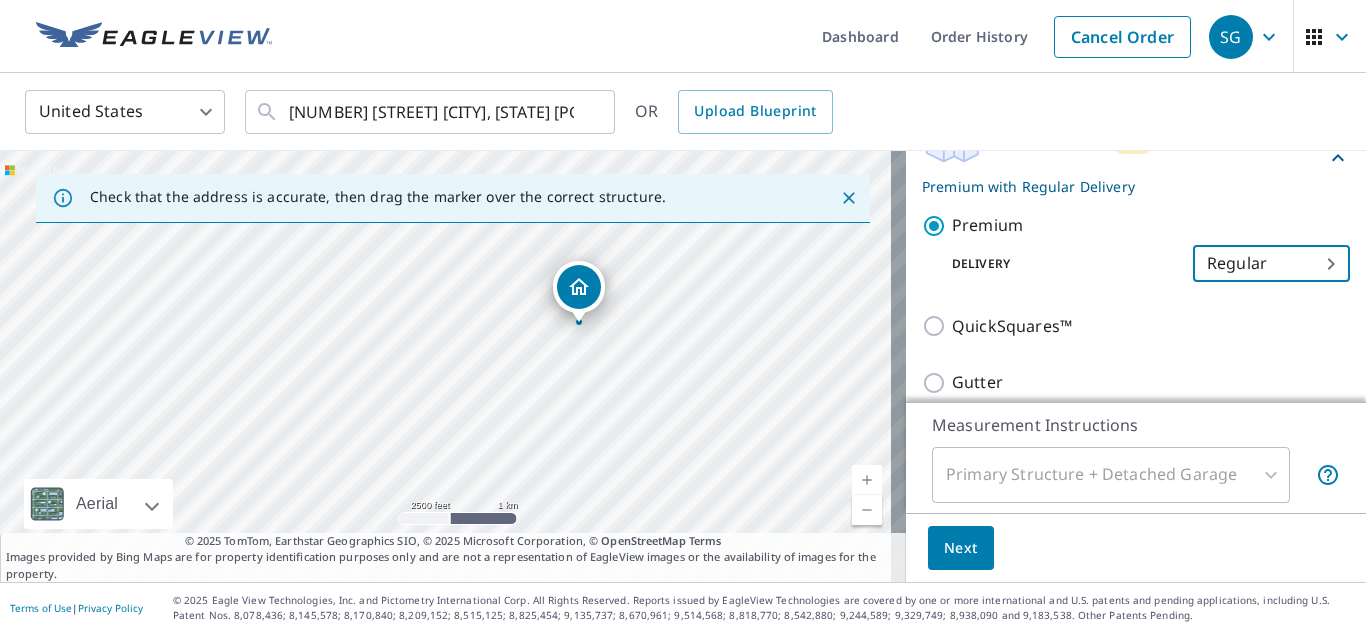 scroll, scrollTop: 544, scrollLeft: 0, axis: vertical 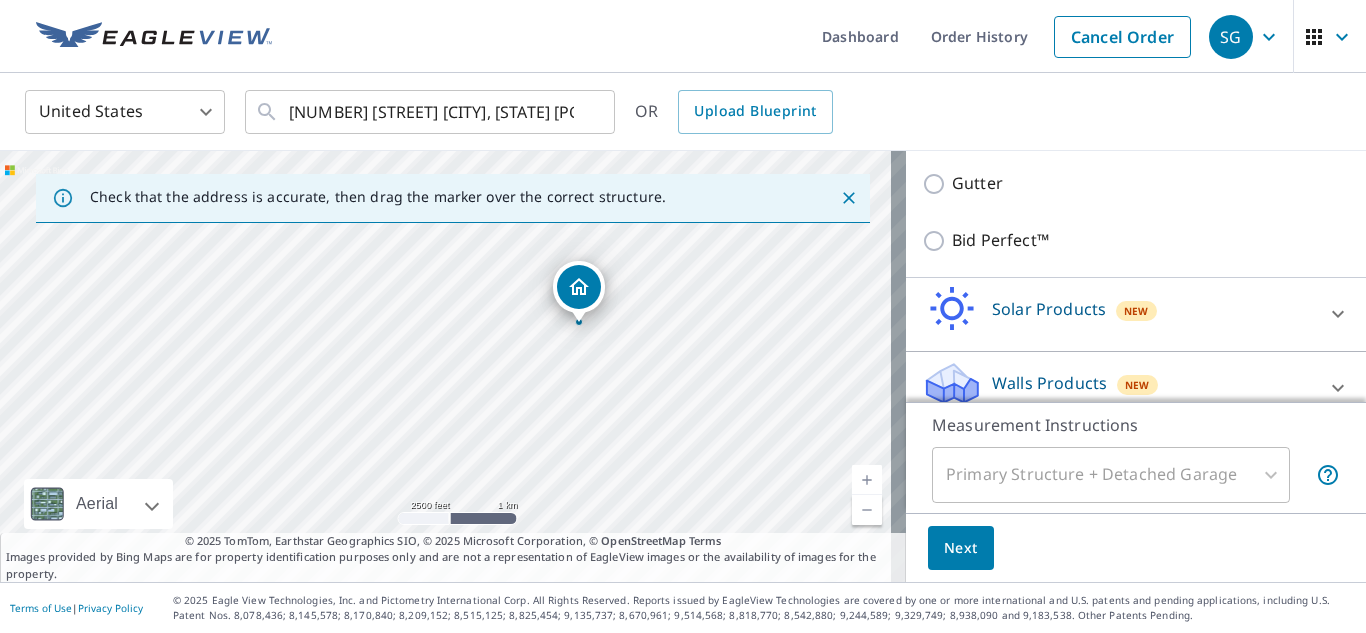 click on "Primary Structure + Detached Garage" at bounding box center (1111, 475) 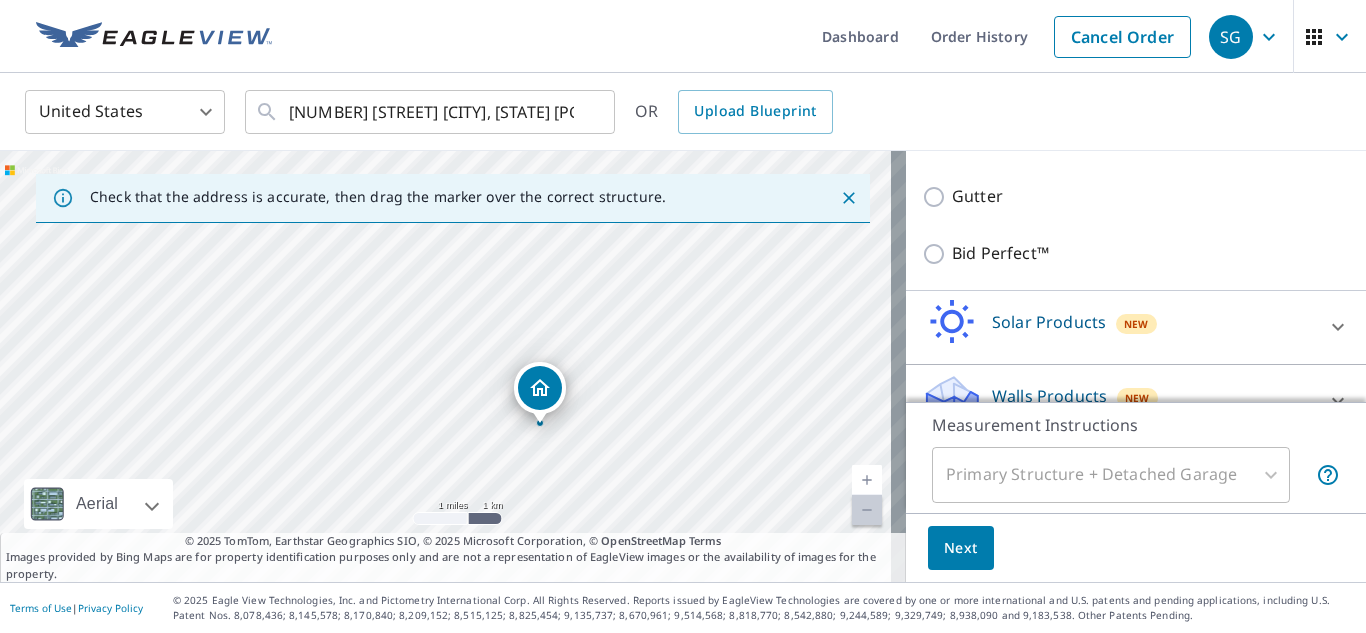 scroll, scrollTop: 544, scrollLeft: 0, axis: vertical 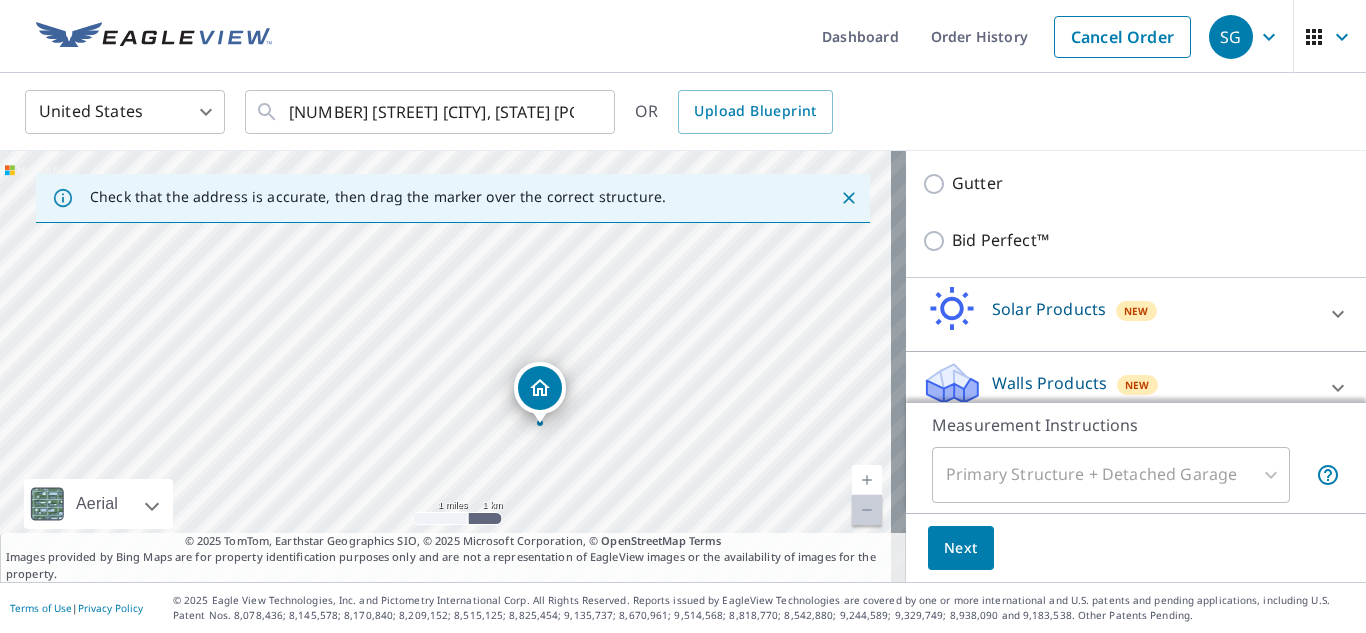 click on "Walls Products" at bounding box center [1049, 383] 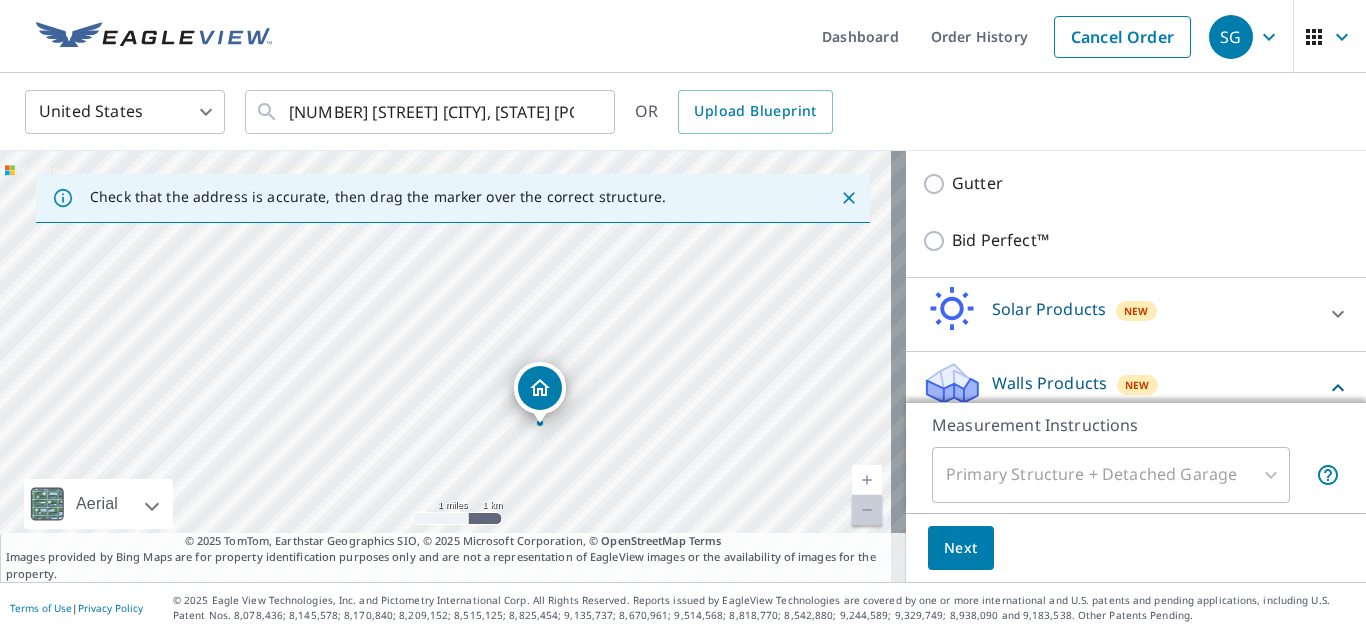 click on "Walls Products New" at bounding box center [1124, 388] 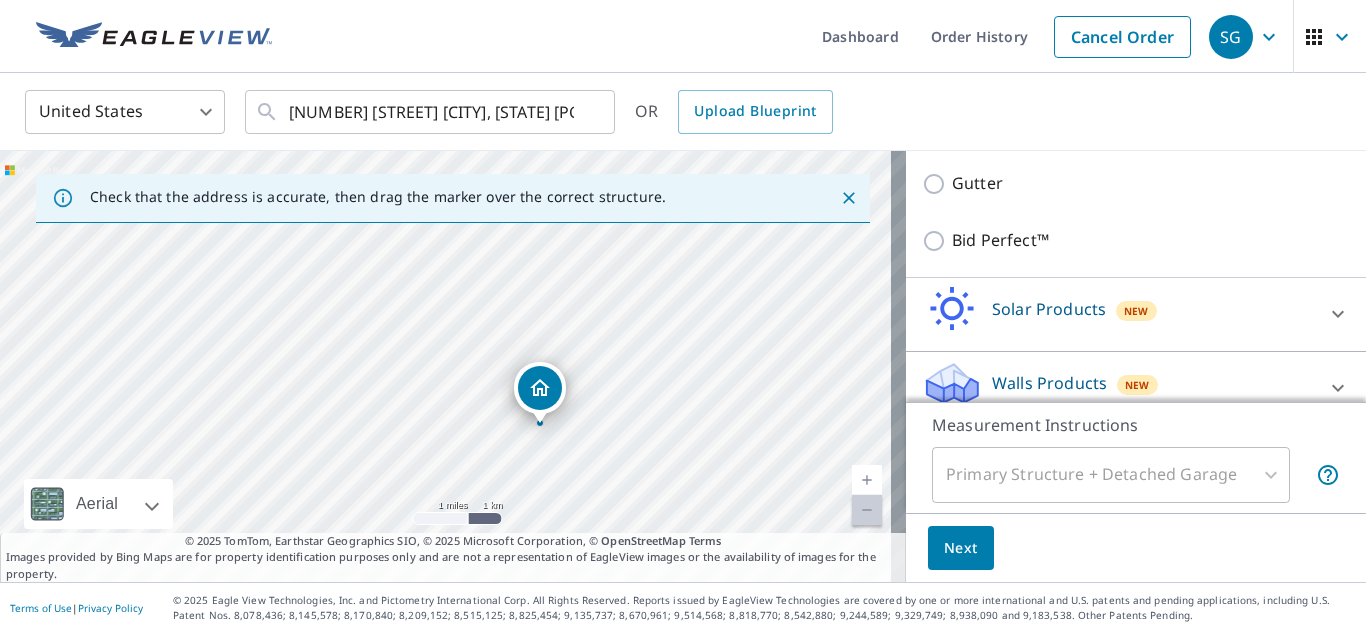 drag, startPoint x: 923, startPoint y: 381, endPoint x: 934, endPoint y: 388, distance: 13.038404 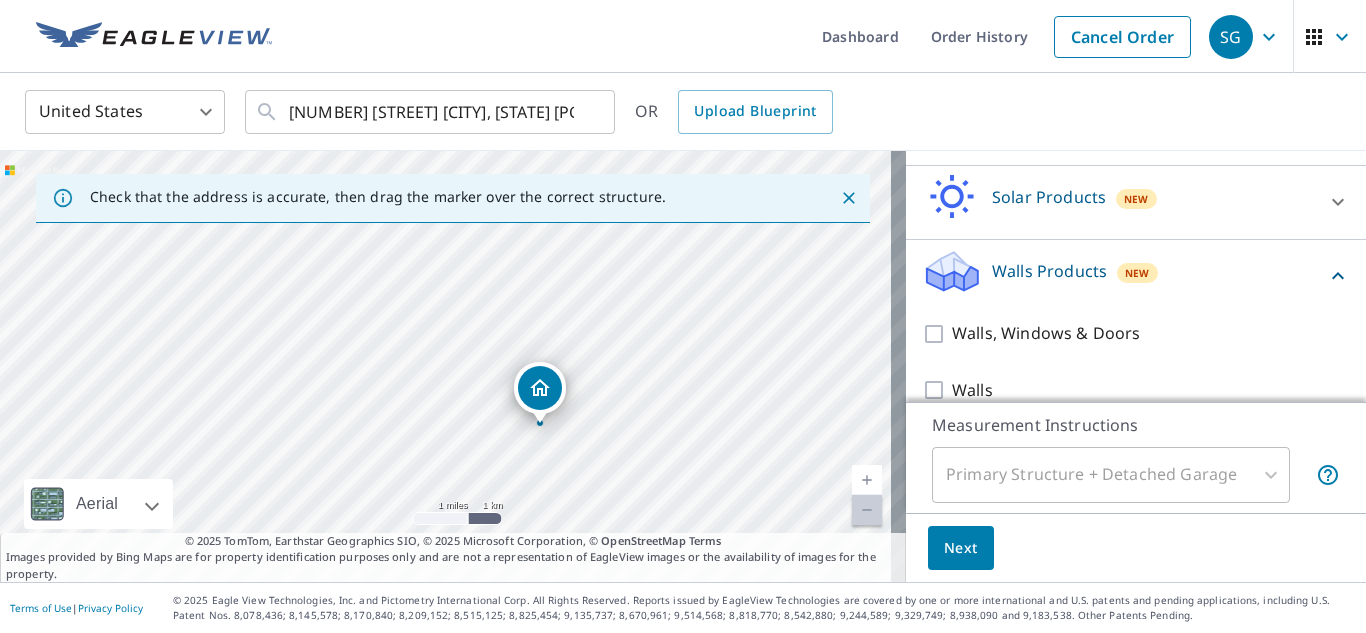 scroll, scrollTop: 657, scrollLeft: 0, axis: vertical 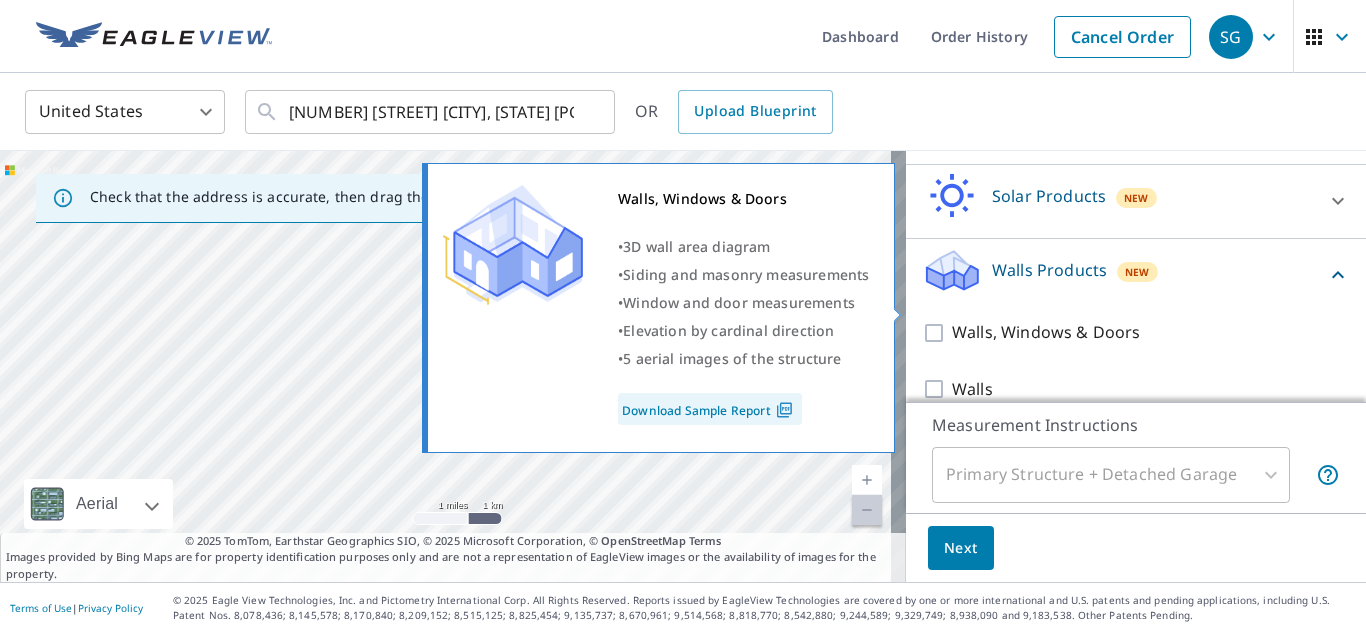 click on "Walls, Windows & Doors" at bounding box center (937, 333) 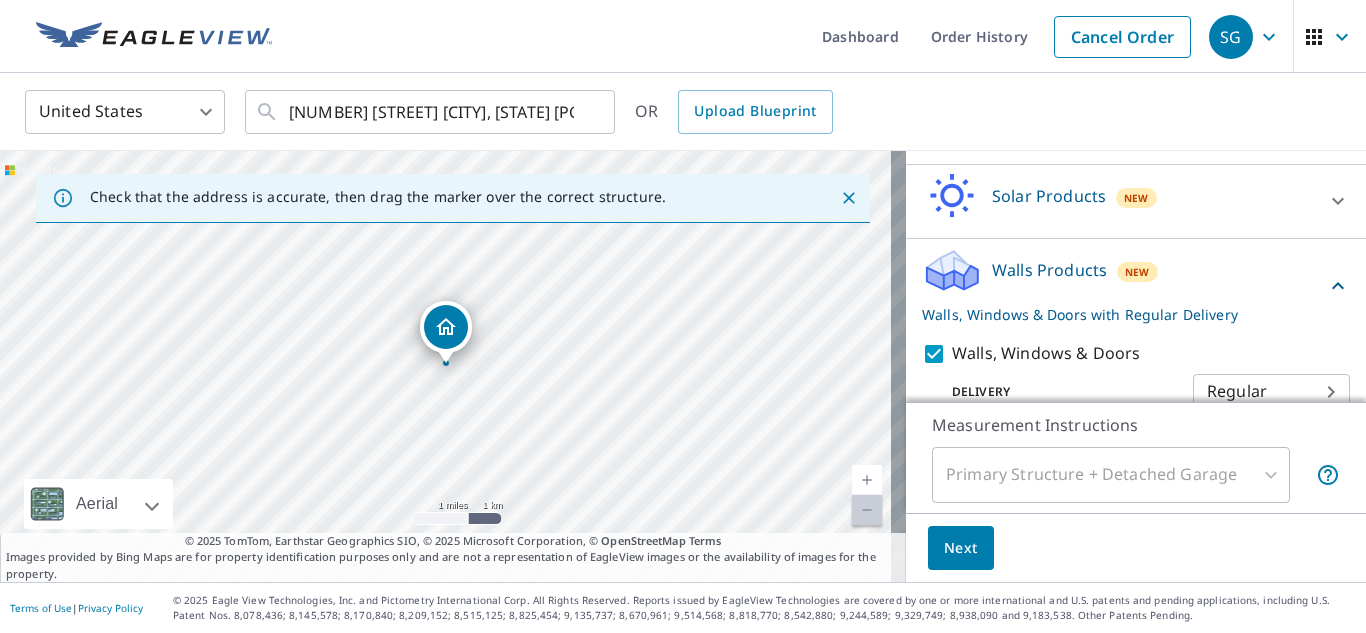 click on "SG SG
Dashboard Order History Cancel Order SG United States US ​ 600 Ivygate Dr Saint Louis, MO 63129 ​ OR Upload Blueprint Check that the address is accurate, then drag the marker over the correct structure. 600 Ivygate Dr Saint Louis, MO 63129 Aerial Road A standard road map Aerial A detailed look from above Labels Labels 1 miles 1 km © 2025 TomTom, Earthstar Geographics  SIO, © 2025 Microsoft Corporation © OpenStreetMap Terms © 2025 TomTom, Earthstar Geographics SIO, © 2025 Microsoft Corporation, ©   OpenStreetMap   Terms Images provided by Bing Maps are for property identification purposes only and are not a representation of EagleView images or the availability of images for the property. PROPERTY TYPE Residential Commercial Multi-Family This is a complex BUILDING ID 600 Ivygate Dr, Saint Louis, MO, 63129 Full House Products New Full House™ Roof Products New Premium with Regular Delivery Premium Delivery Regular 8 ​ QuickSquares™ Gutter Bid Perfect™ Solar Products New New Delivery" at bounding box center (683, 316) 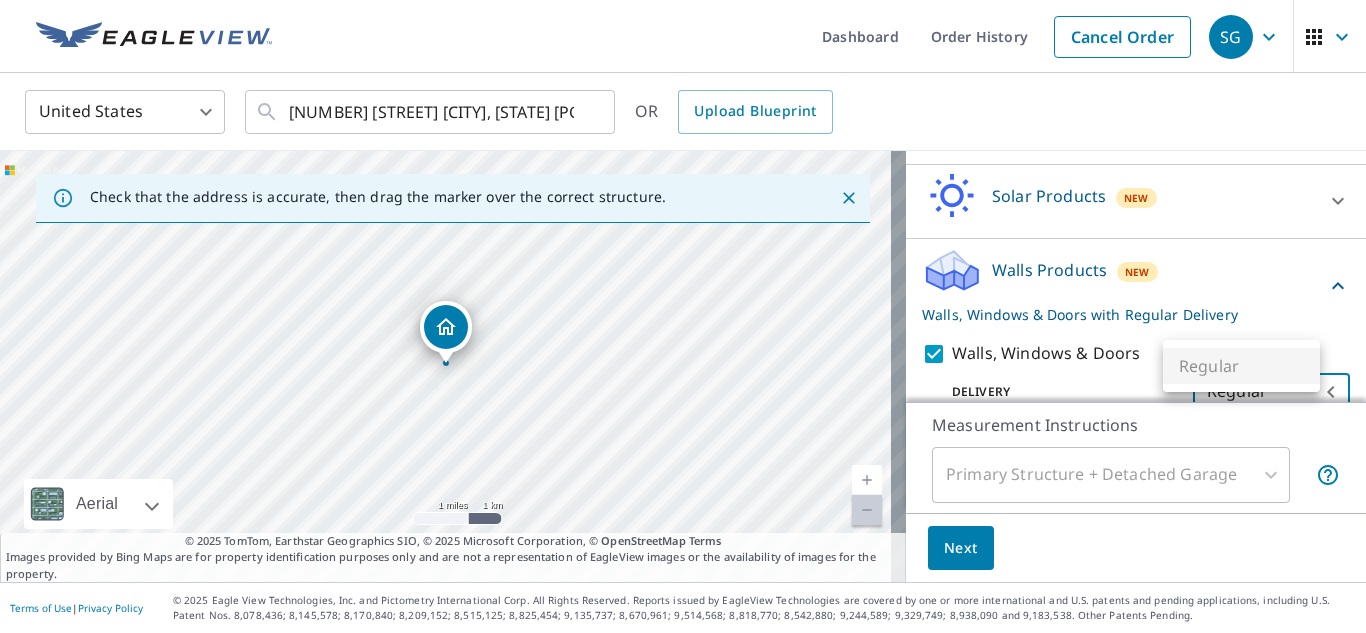 click on "Regular" at bounding box center (1241, 366) 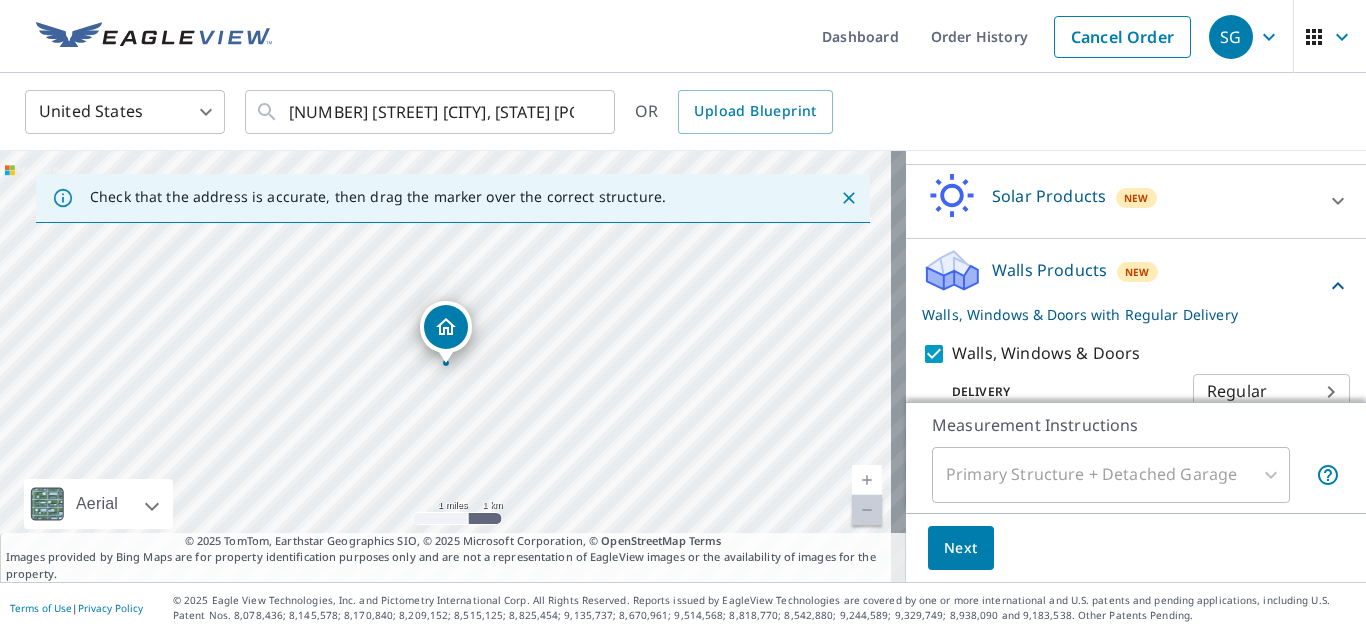 click on "Primary Structure + Detached Garage" at bounding box center (1111, 475) 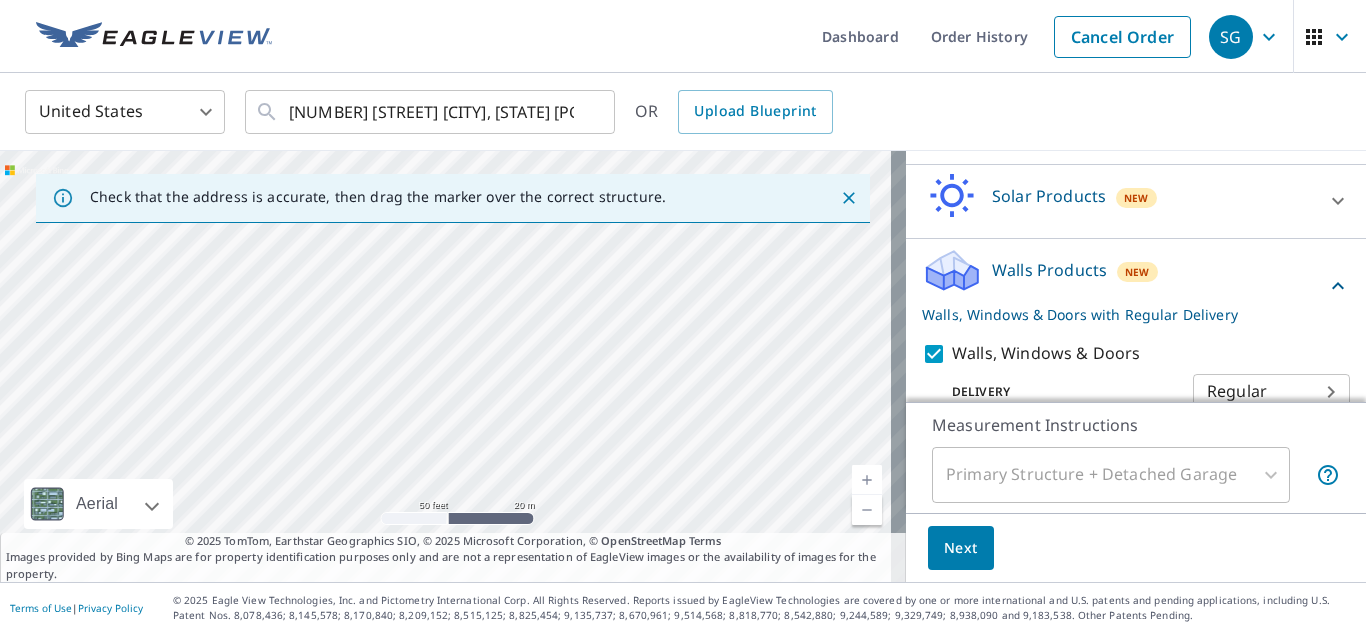 drag, startPoint x: 123, startPoint y: 306, endPoint x: 633, endPoint y: 593, distance: 585.2085 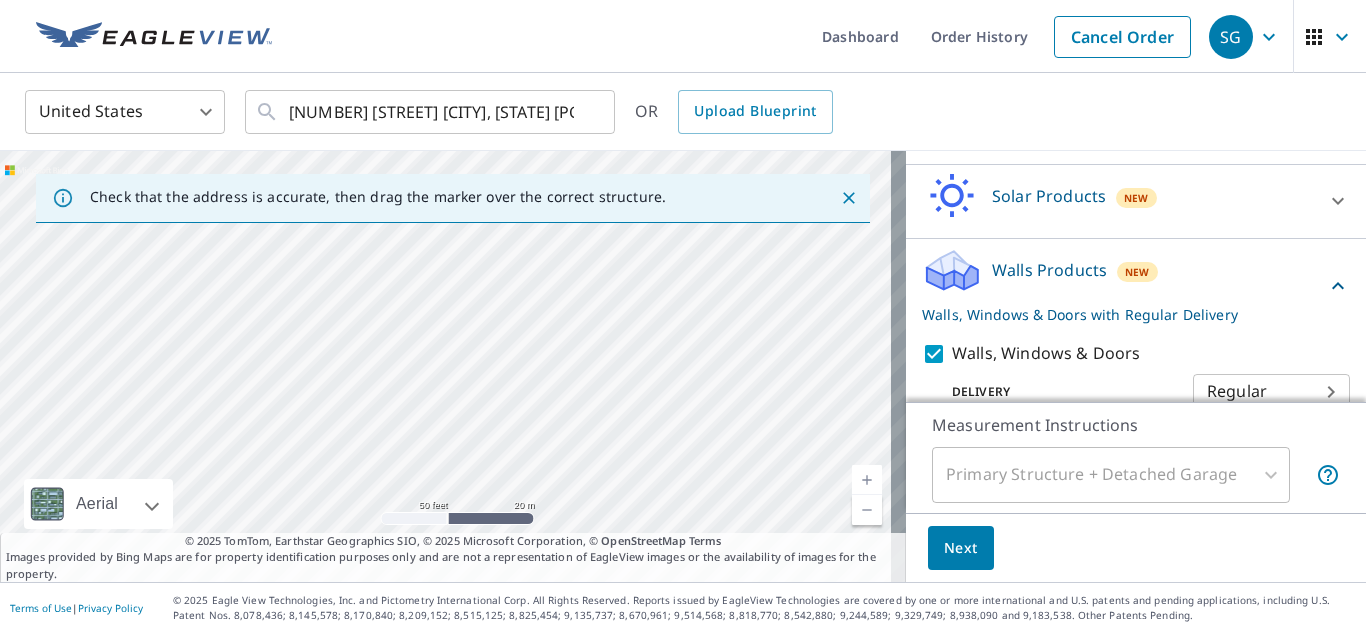 click on "600 Ivygate Dr Saint Louis, MO 63129" at bounding box center [453, 366] 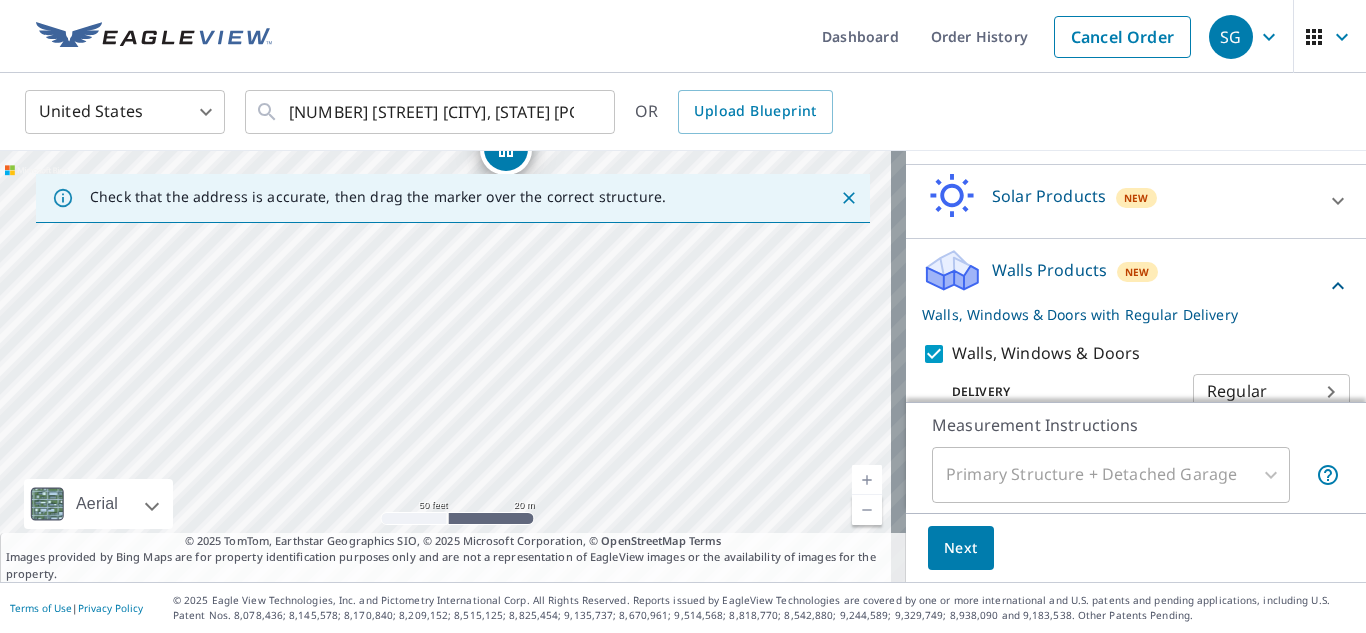drag, startPoint x: 283, startPoint y: 334, endPoint x: 379, endPoint y: 680, distance: 359.071 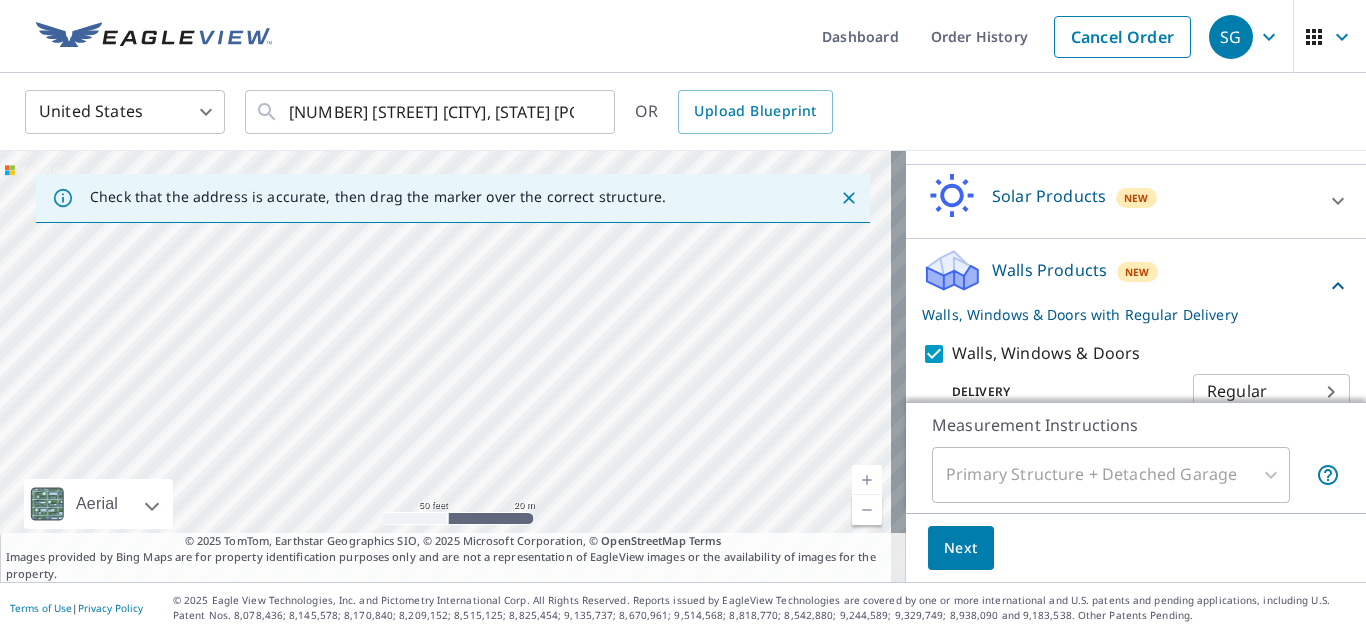 drag, startPoint x: 467, startPoint y: 344, endPoint x: 454, endPoint y: 372, distance: 30.870699 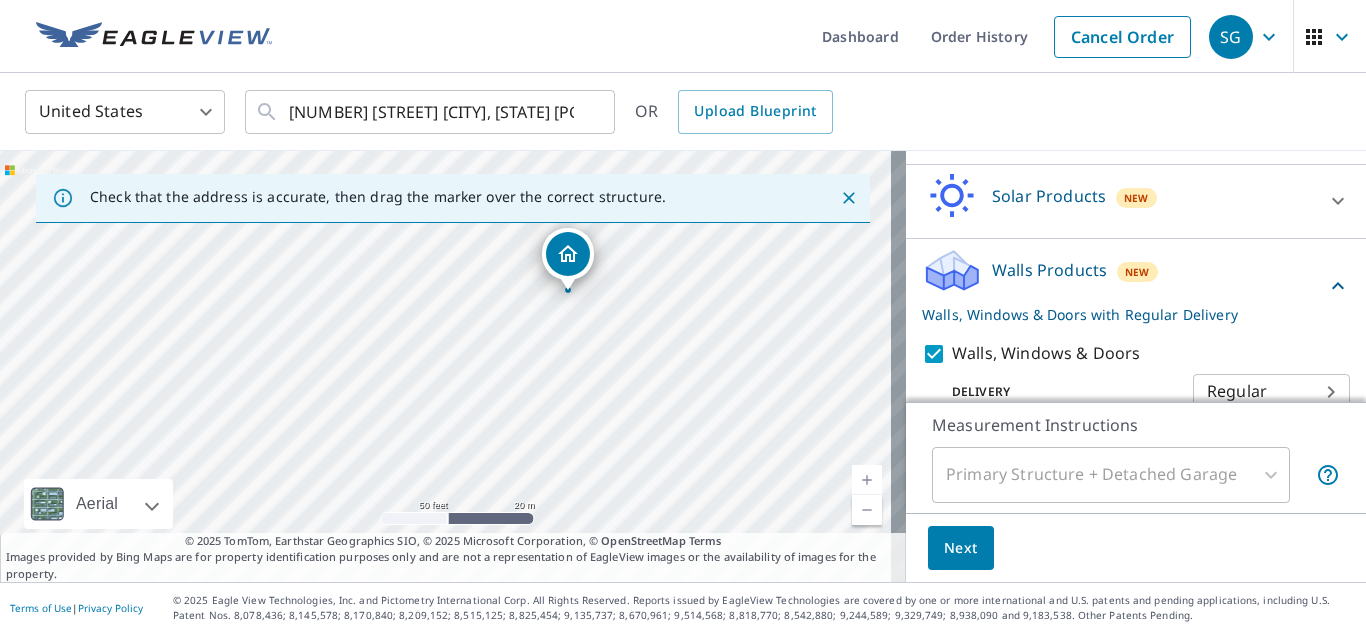 drag, startPoint x: 488, startPoint y: 280, endPoint x: 506, endPoint y: 623, distance: 343.472 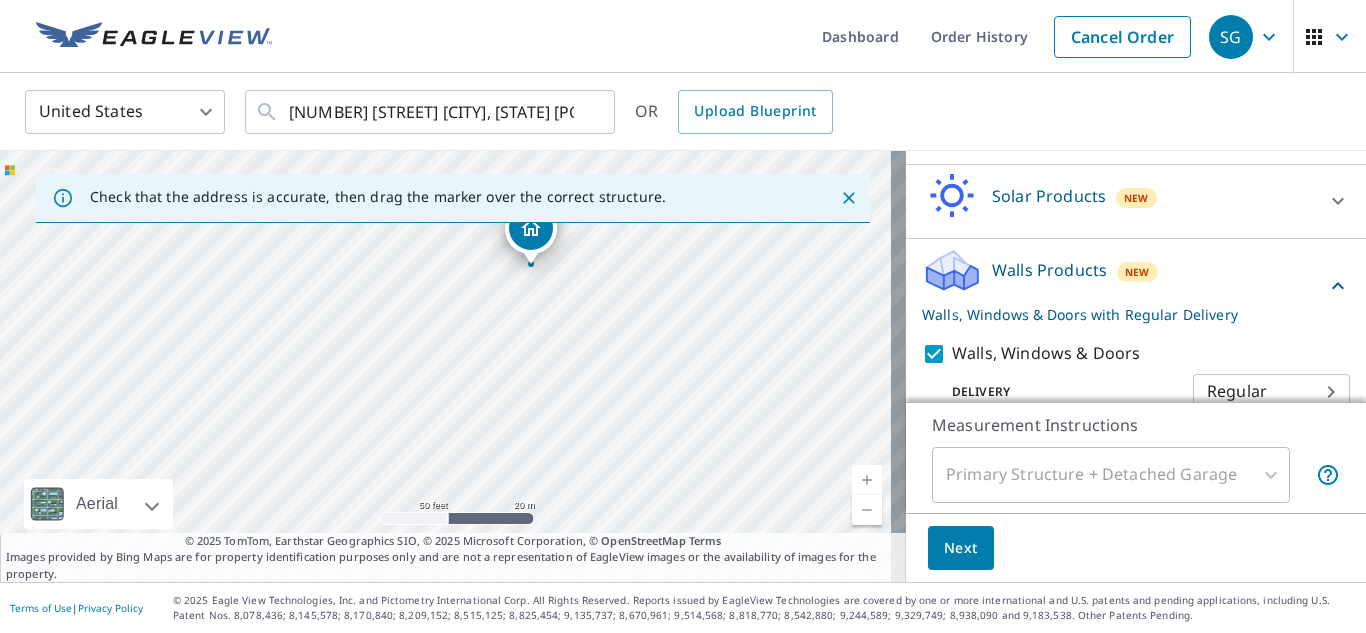 click on "600 Ivygate Dr Saint Louis, MO 63129" at bounding box center (453, 366) 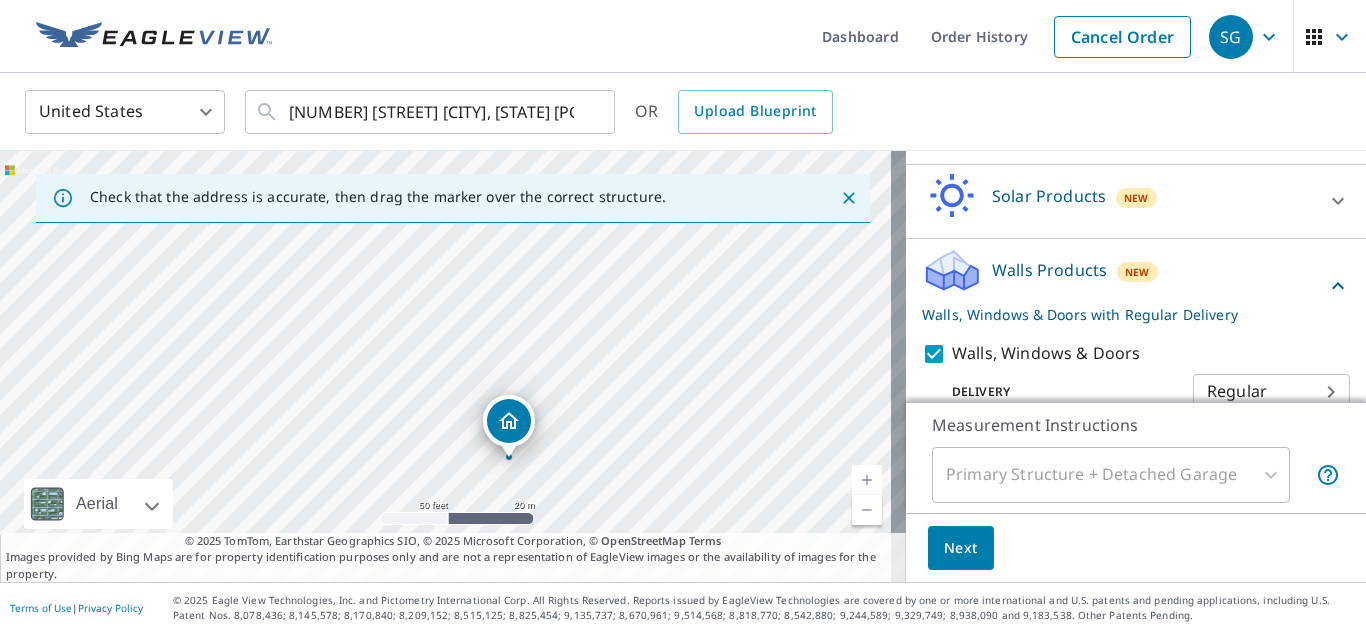 drag, startPoint x: 491, startPoint y: 312, endPoint x: 458, endPoint y: 490, distance: 181.03314 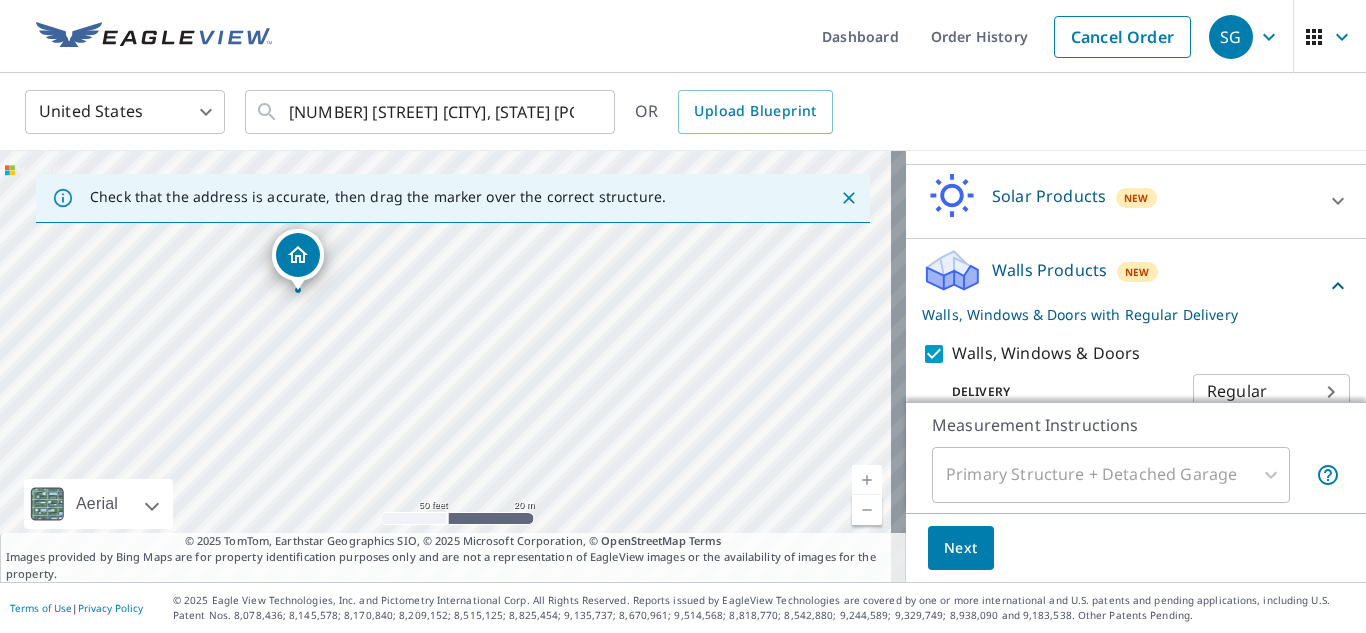 drag, startPoint x: 506, startPoint y: 416, endPoint x: 284, endPoint y: 257, distance: 273.06592 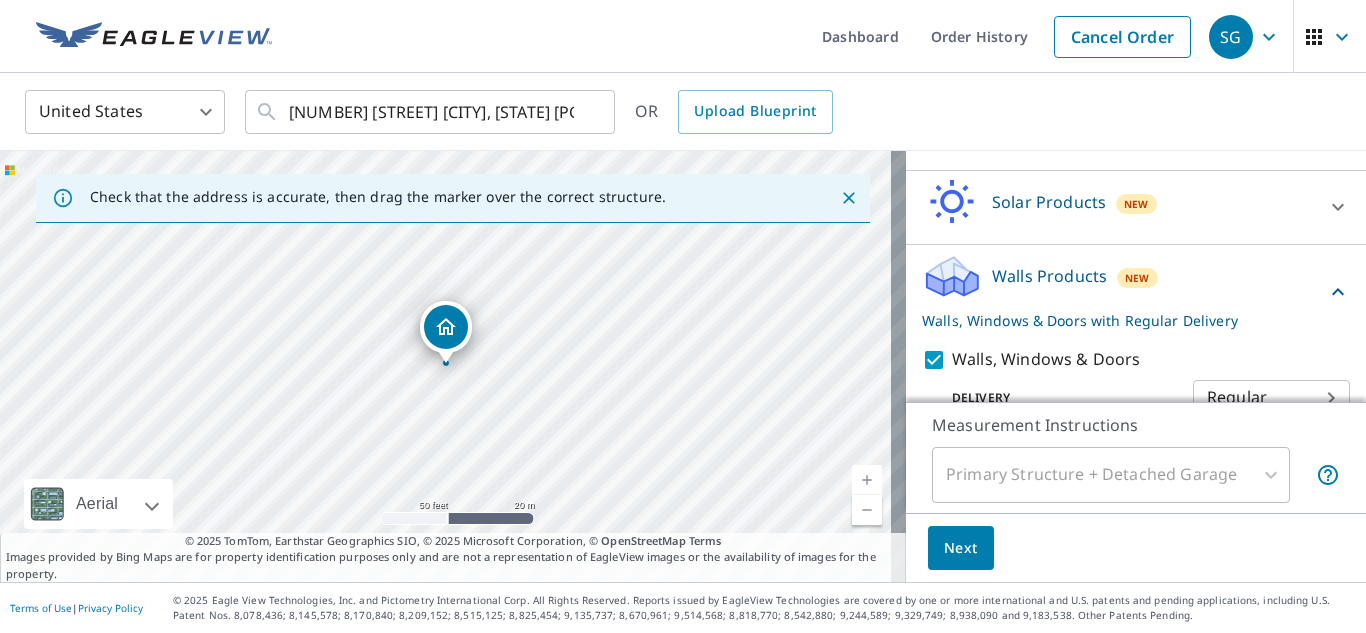scroll, scrollTop: 657, scrollLeft: 0, axis: vertical 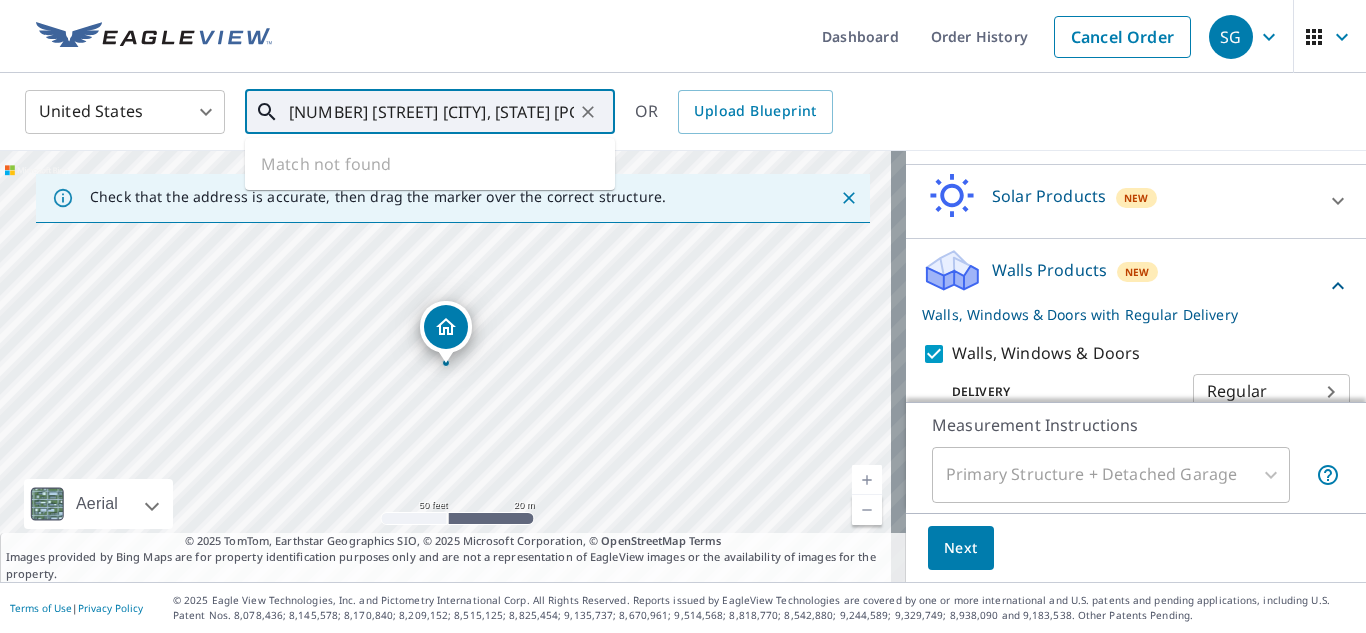 click on "600 Ivygate Dr Saint Louis, MO 63129" at bounding box center [431, 112] 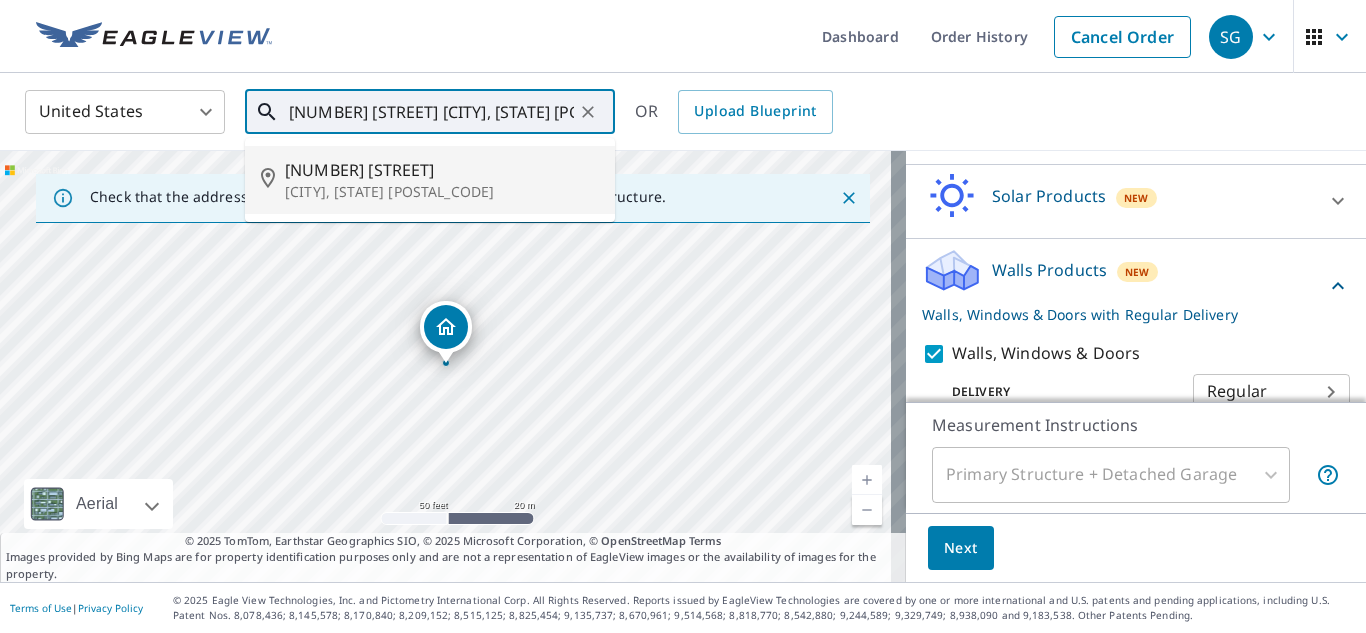 click on "[CITY], [STATE] [ZIP]" at bounding box center [442, 192] 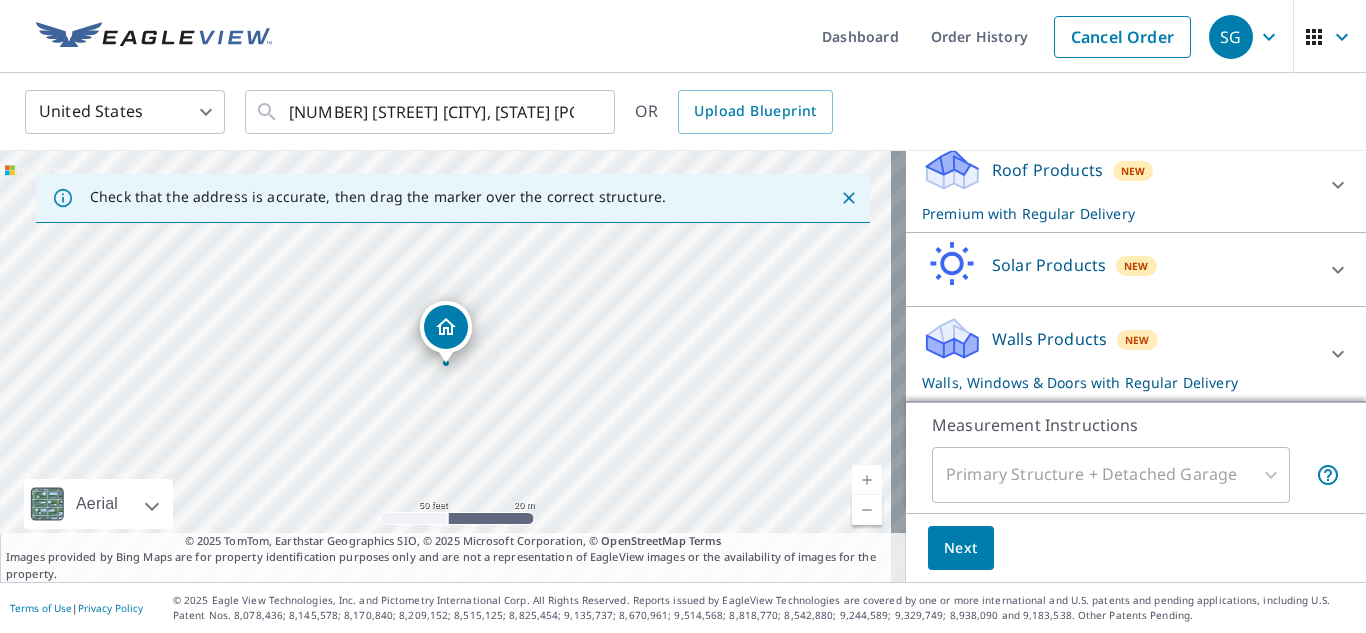 scroll, scrollTop: 294, scrollLeft: 0, axis: vertical 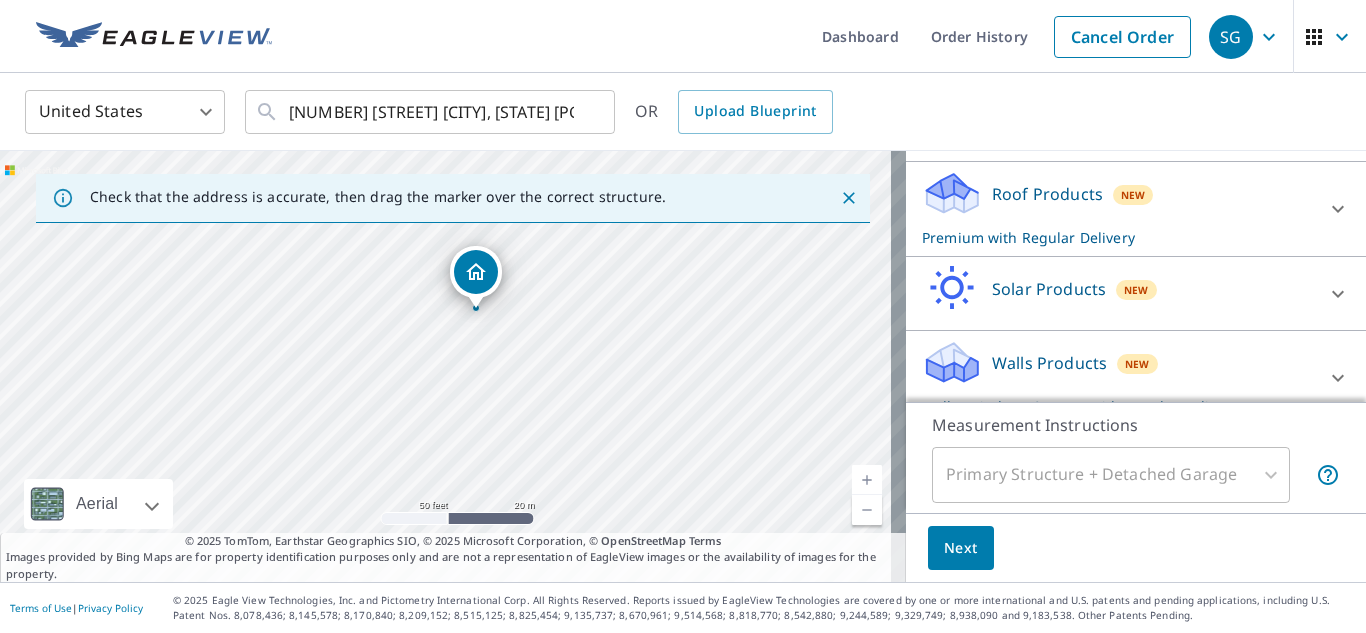 drag, startPoint x: 685, startPoint y: 365, endPoint x: 572, endPoint y: 224, distance: 180.69312 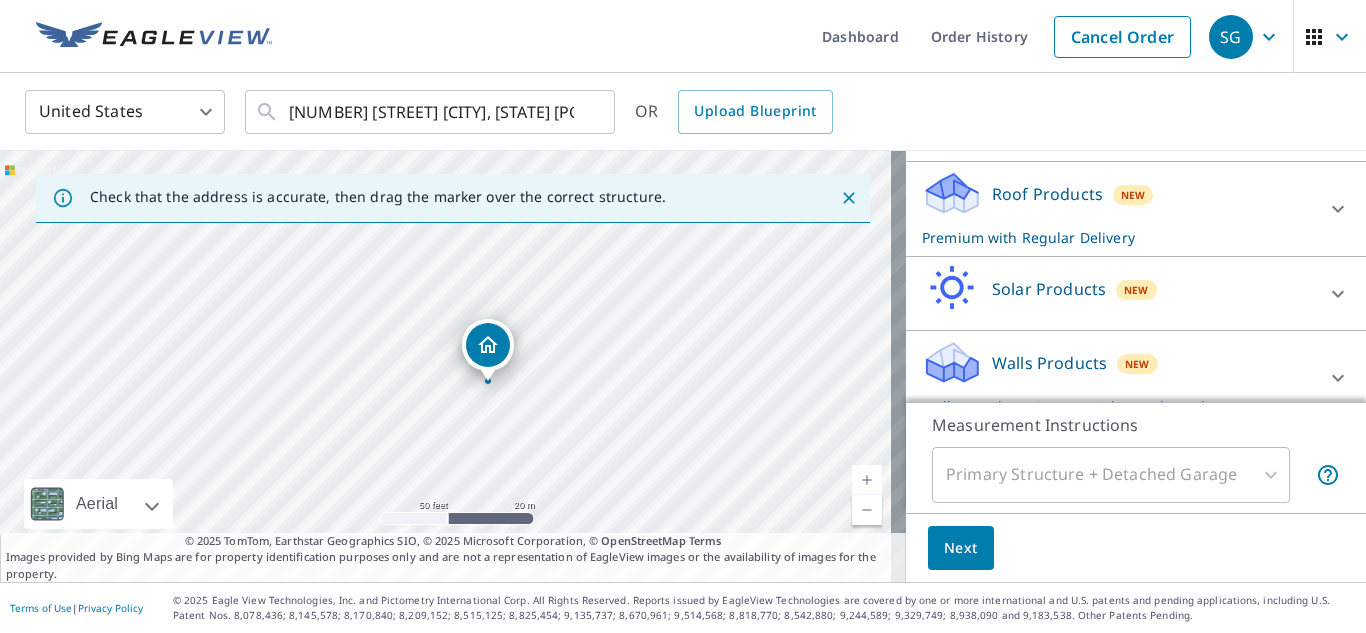 click on "[NUMBER] [STREET] [CITY], [STATE] [ZIP]" at bounding box center [453, 366] 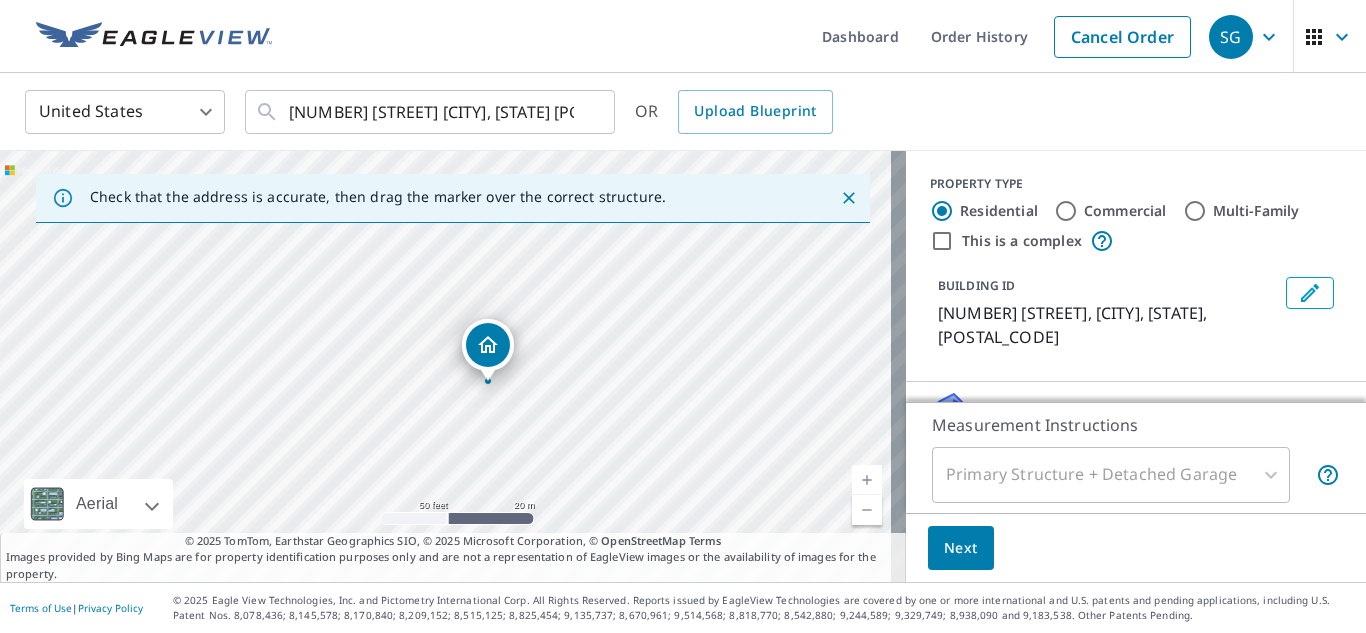 scroll, scrollTop: 200, scrollLeft: 0, axis: vertical 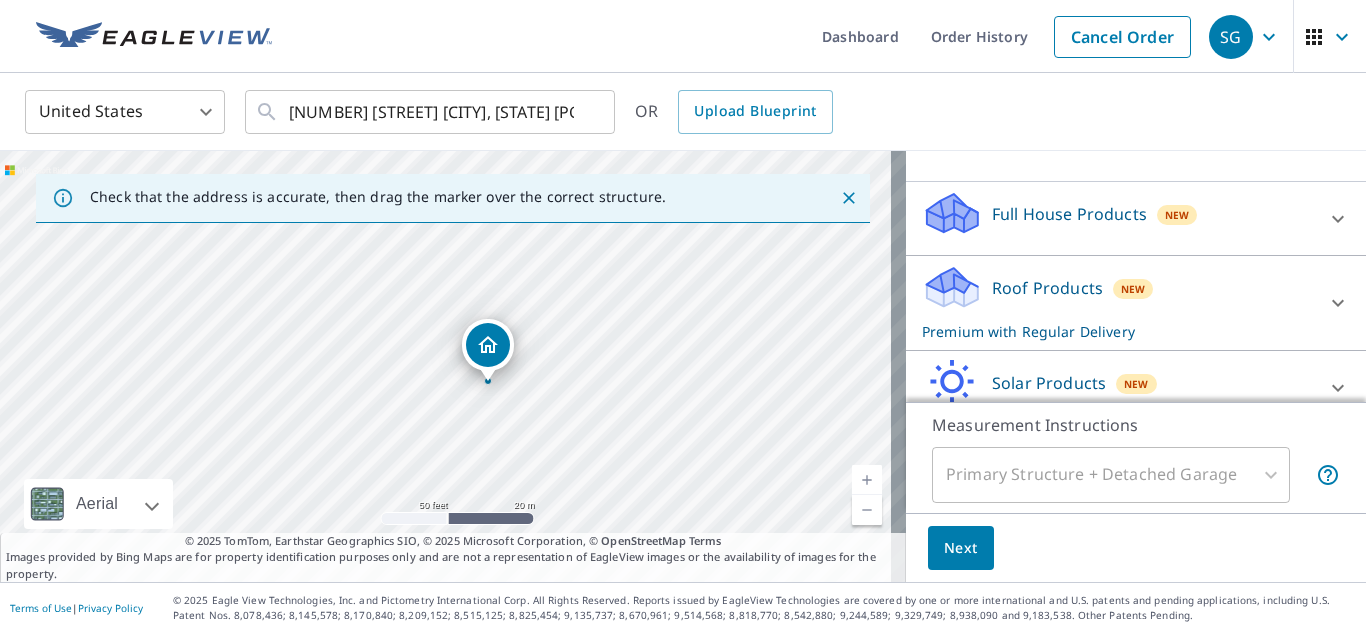 click on "Roof Products" at bounding box center (1047, 288) 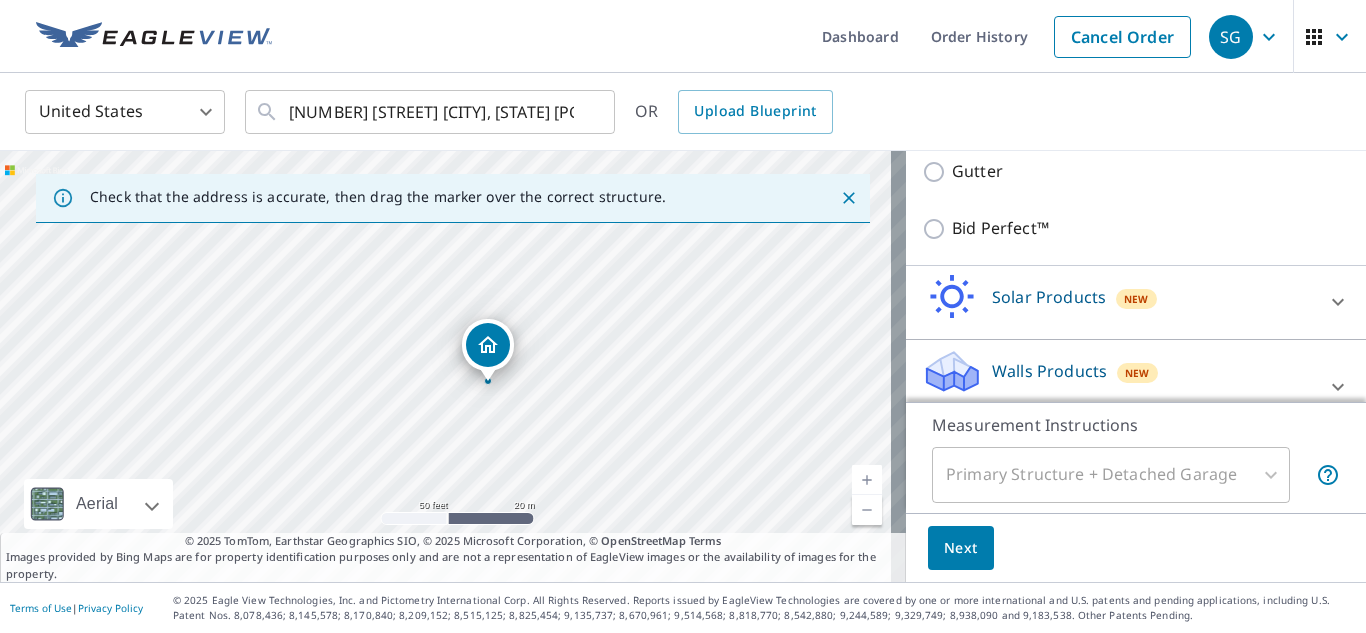 scroll, scrollTop: 565, scrollLeft: 0, axis: vertical 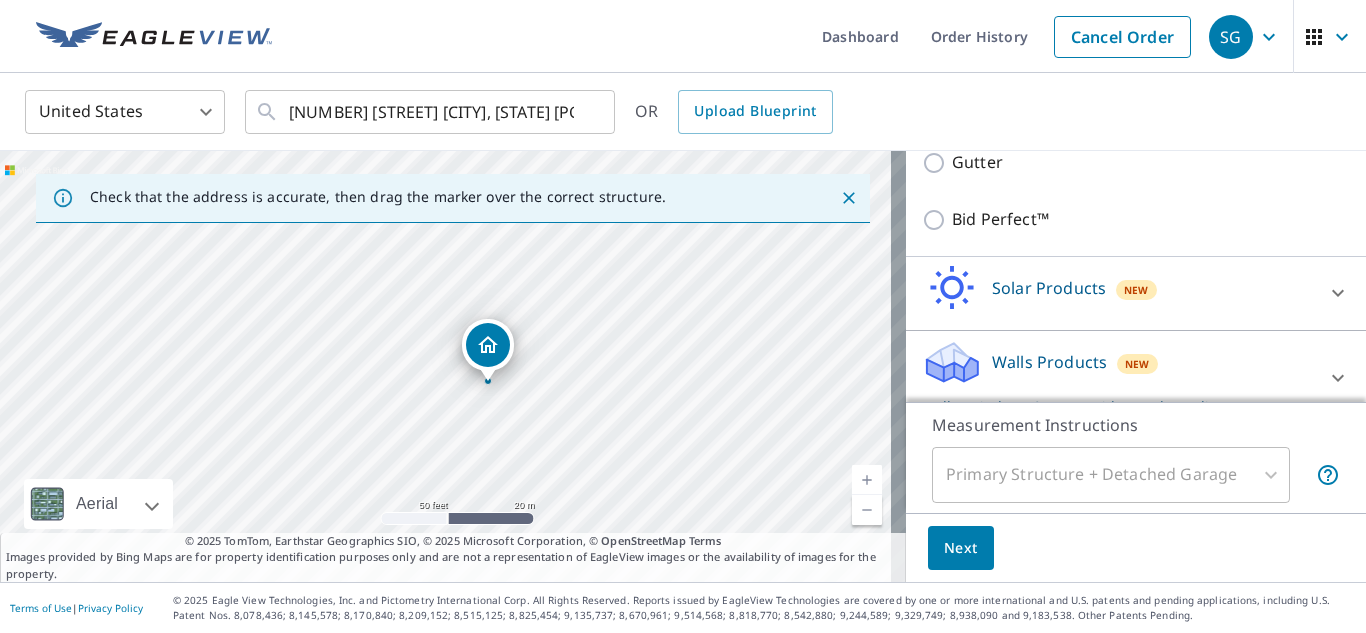 click on "Walls Products New Walls, Windows & Doors with Regular Delivery" at bounding box center (1118, 378) 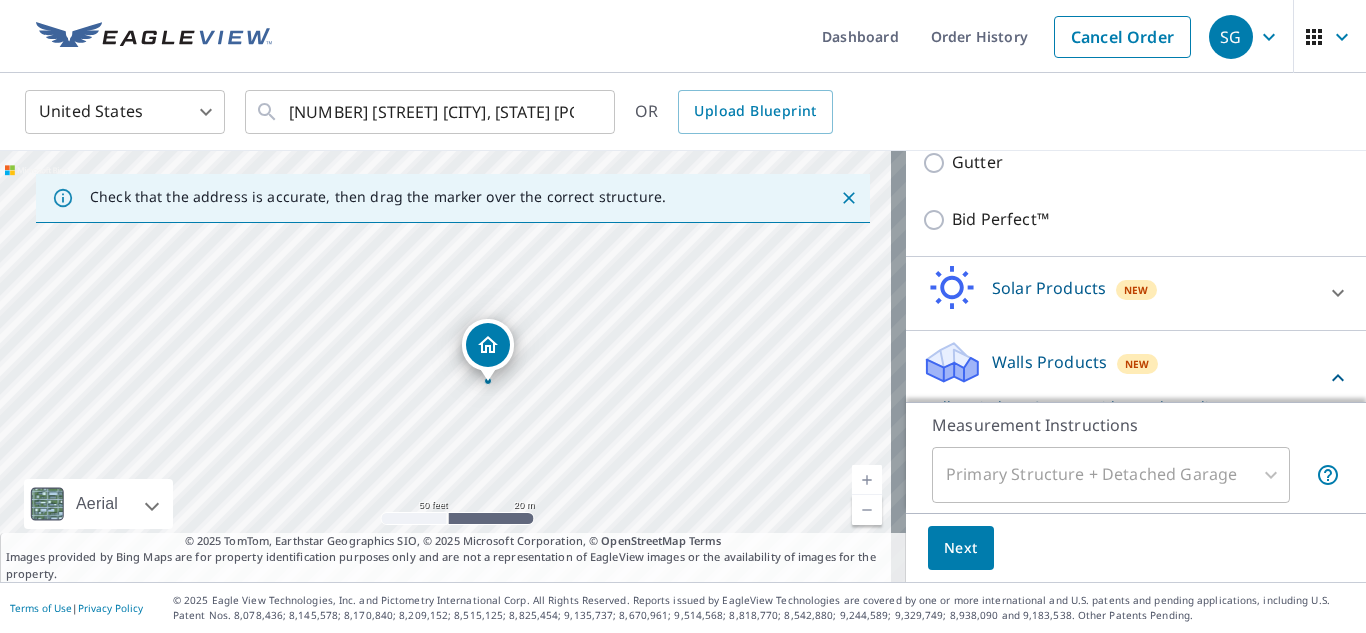 scroll, scrollTop: 722, scrollLeft: 0, axis: vertical 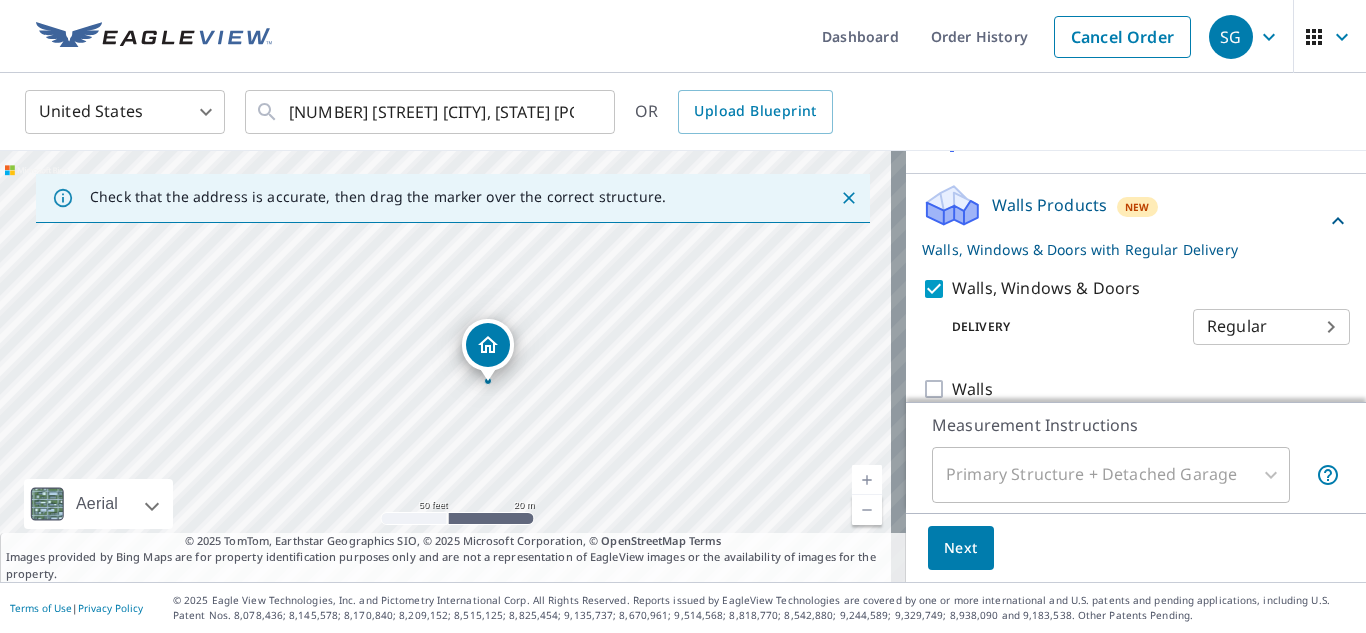 click on "Primary Structure + Detached Garage" at bounding box center [1111, 475] 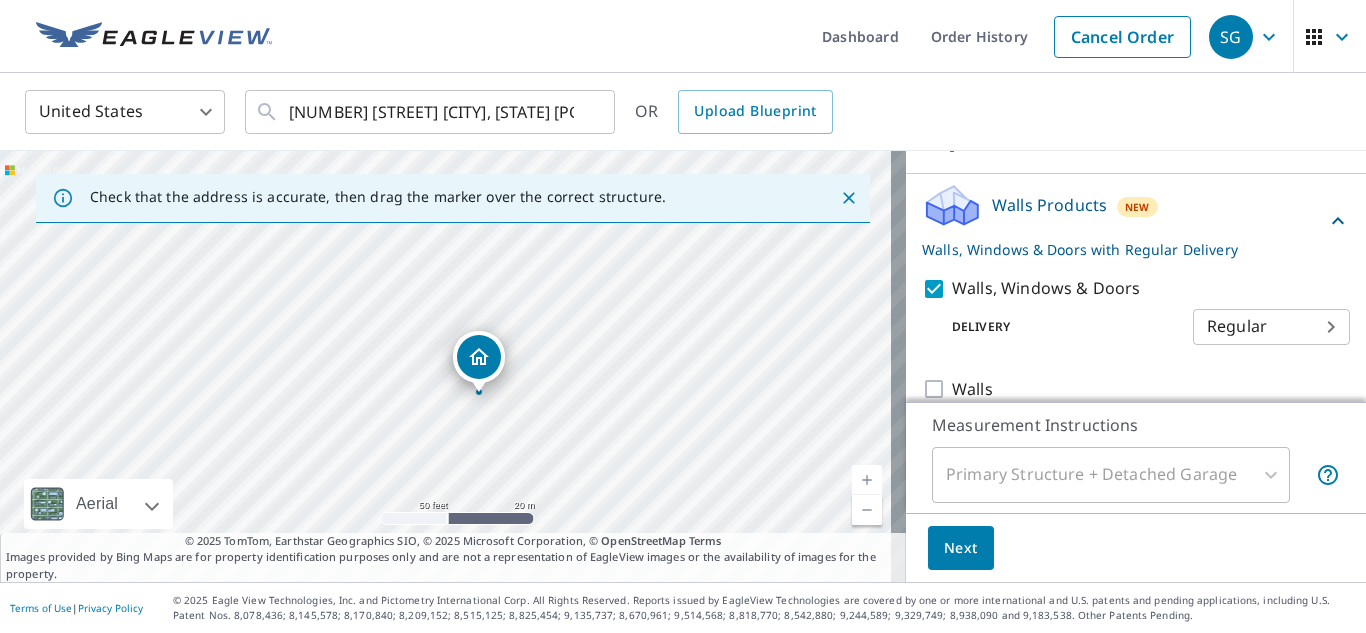 drag, startPoint x: 478, startPoint y: 356, endPoint x: 469, endPoint y: 367, distance: 14.21267 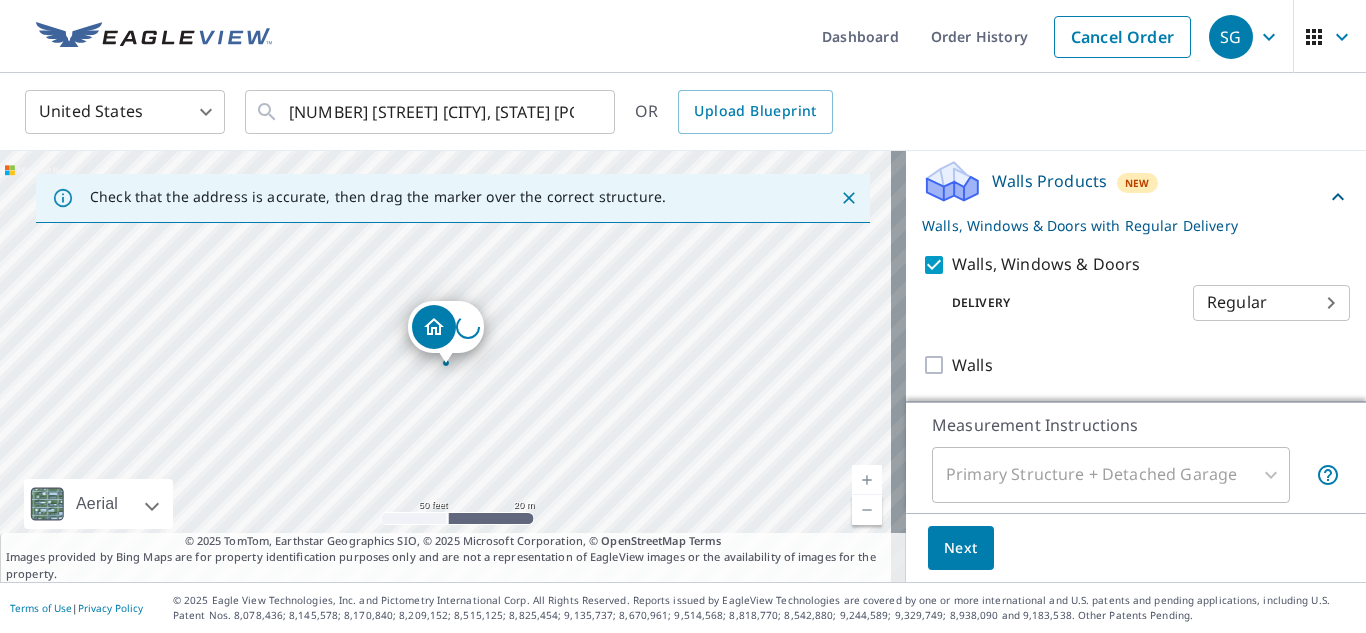 scroll, scrollTop: 722, scrollLeft: 0, axis: vertical 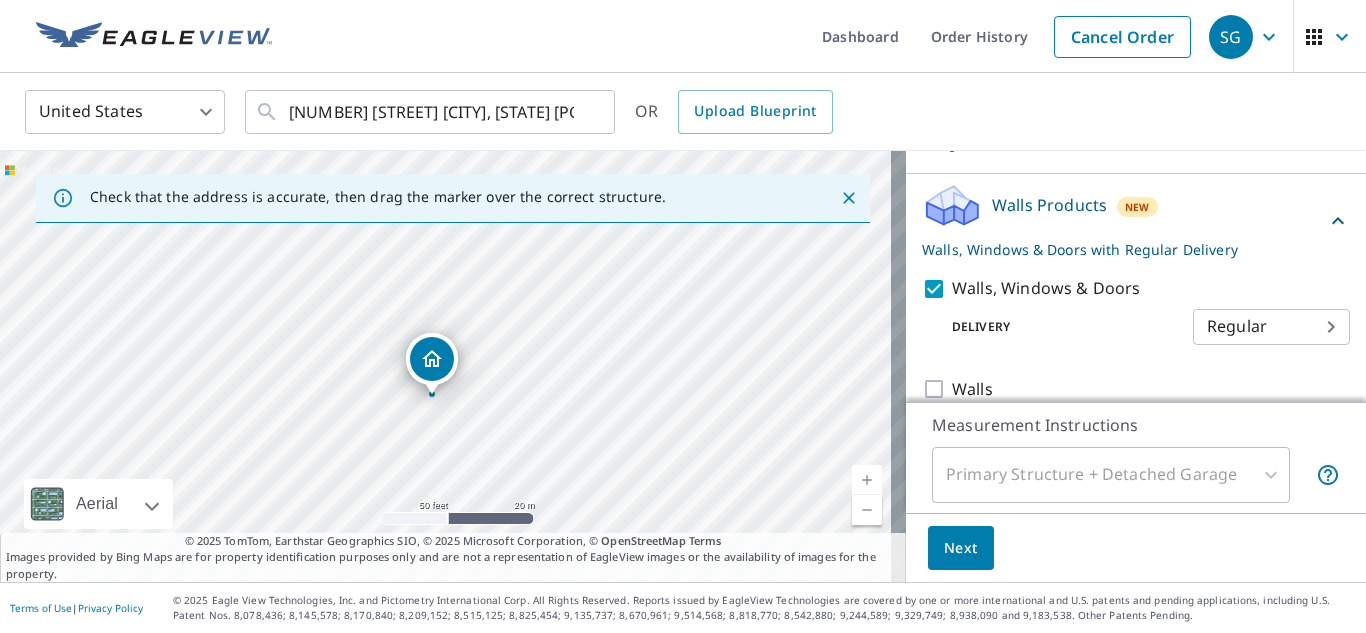drag, startPoint x: 436, startPoint y: 328, endPoint x: 422, endPoint y: 359, distance: 34.0147 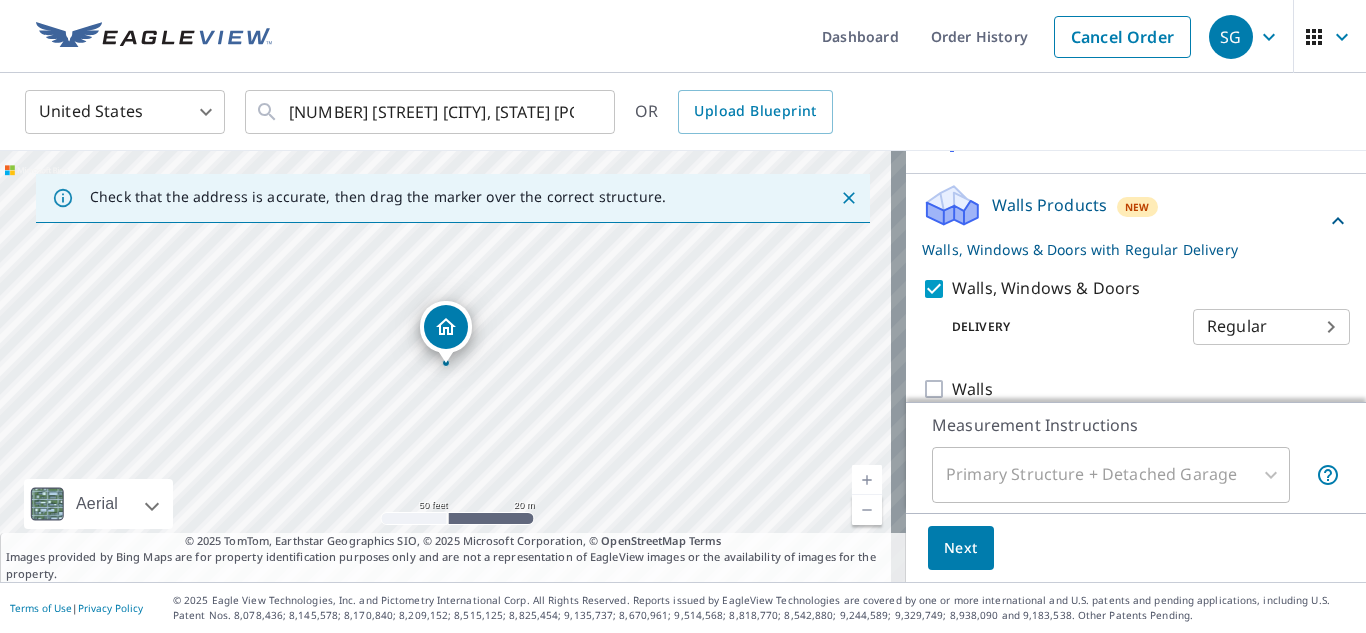 scroll, scrollTop: 722, scrollLeft: 0, axis: vertical 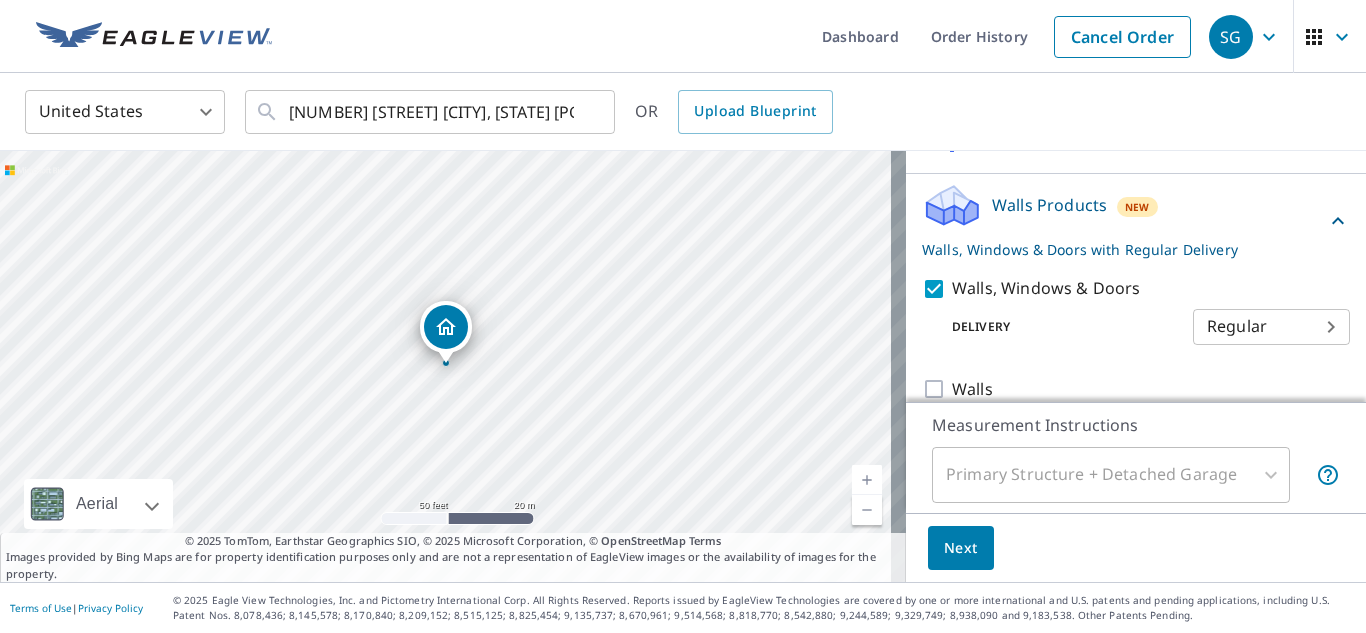 click on "Primary Structure + Detached Garage" at bounding box center [1111, 475] 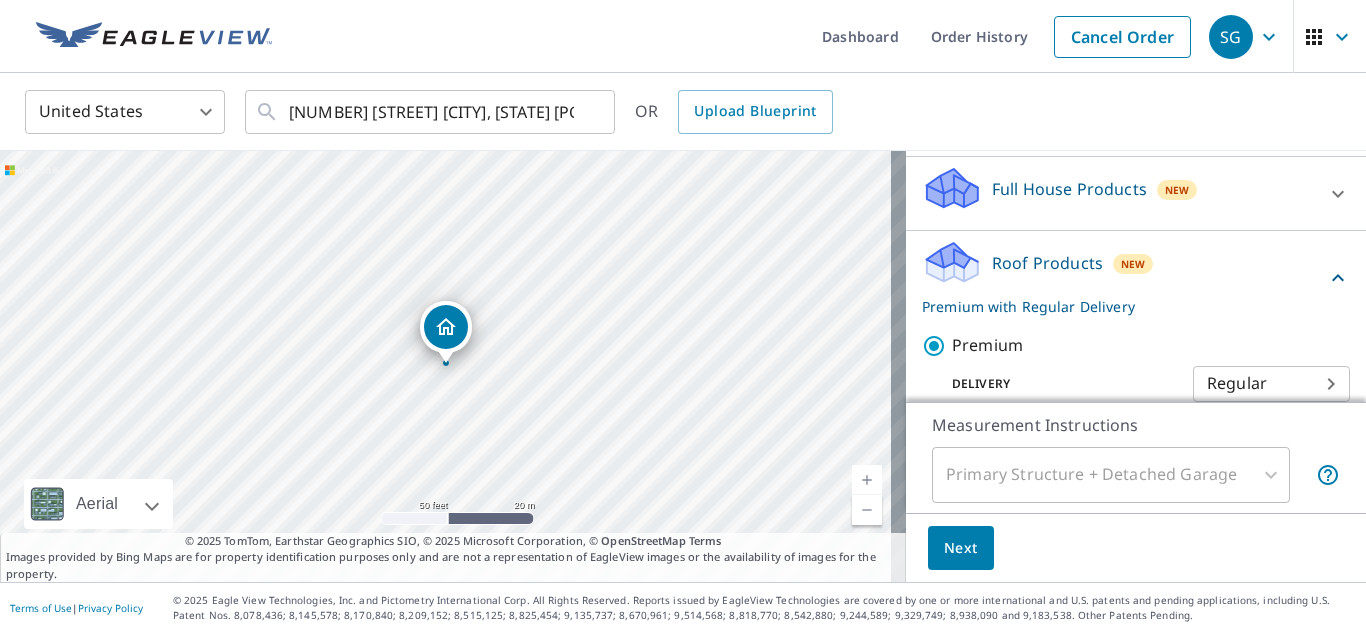 scroll, scrollTop: 722, scrollLeft: 0, axis: vertical 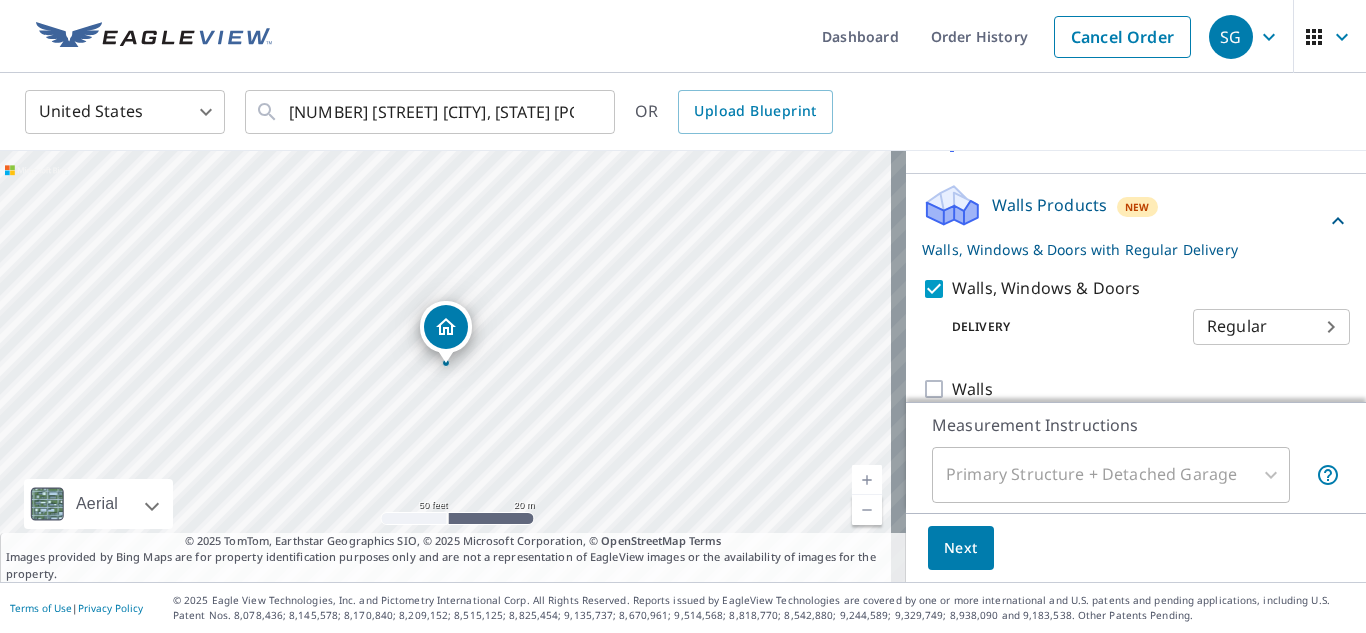 click on "Next" at bounding box center (961, 548) 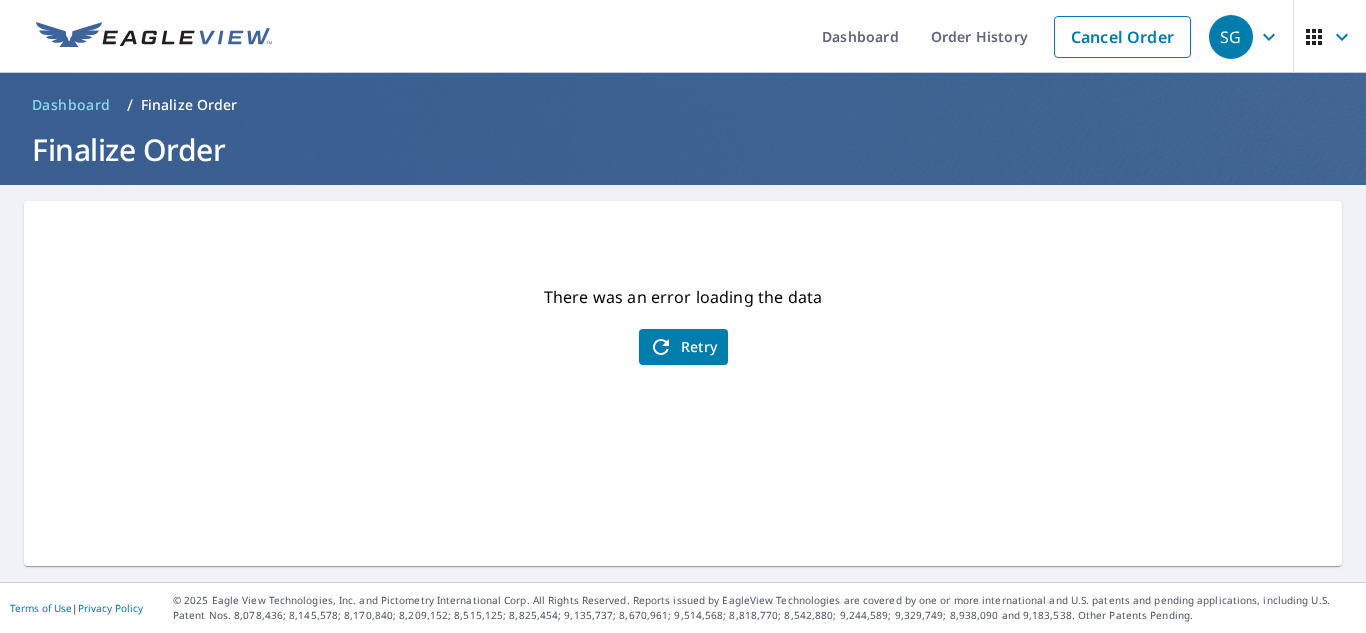 click on "Retry" at bounding box center (683, 347) 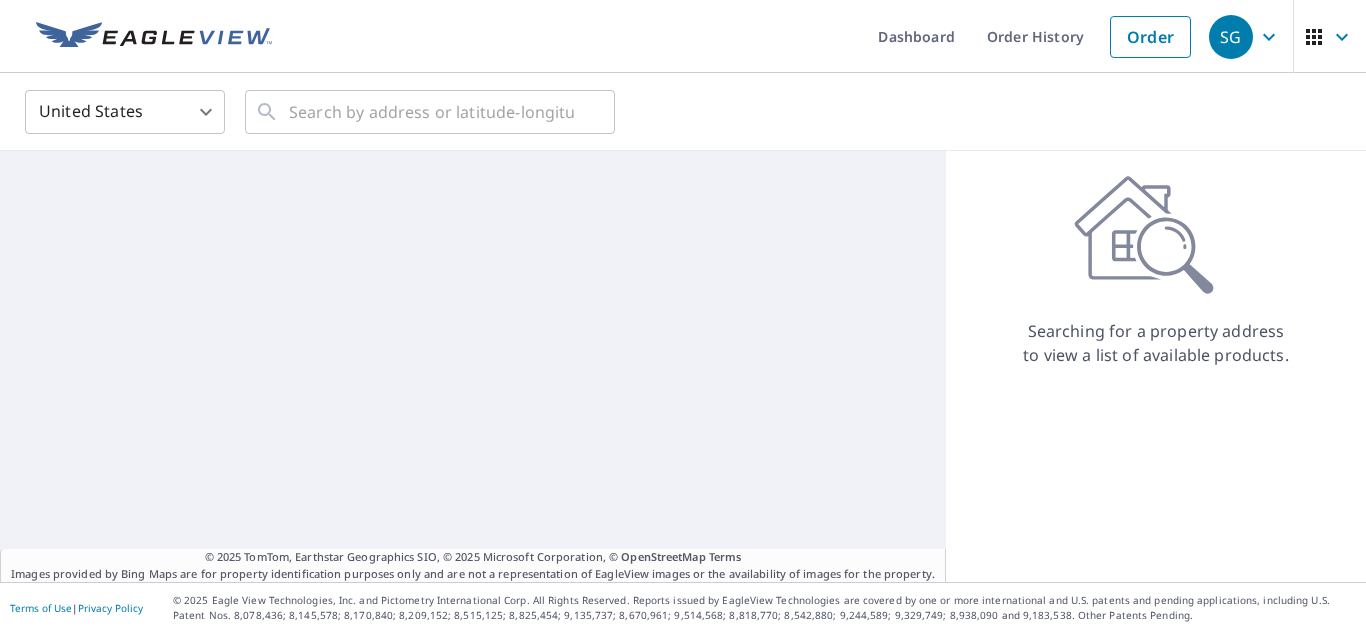 scroll, scrollTop: 0, scrollLeft: 0, axis: both 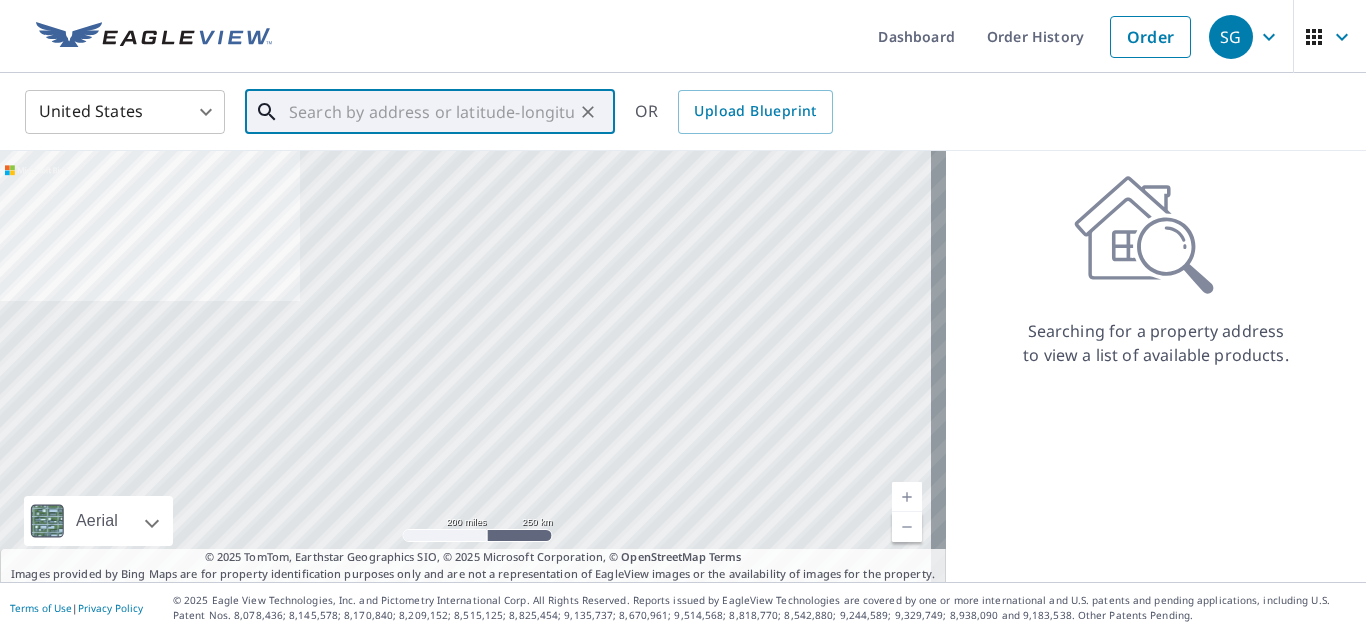 click at bounding box center [431, 112] 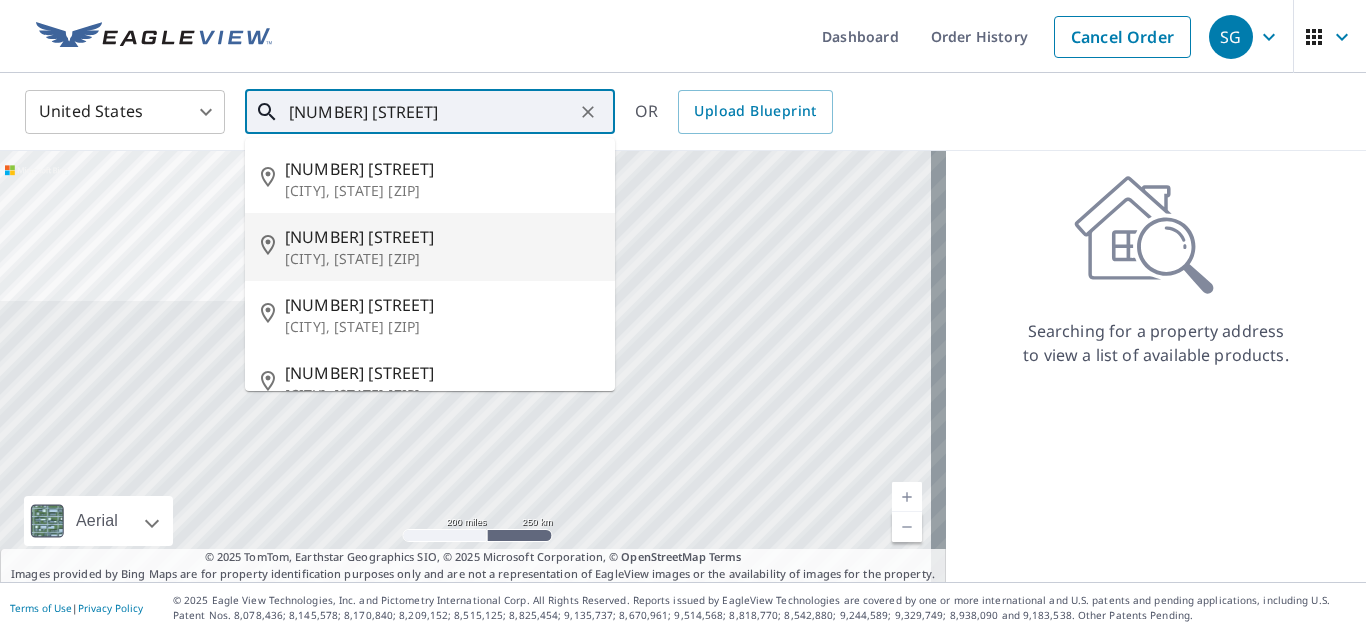 scroll, scrollTop: 0, scrollLeft: 0, axis: both 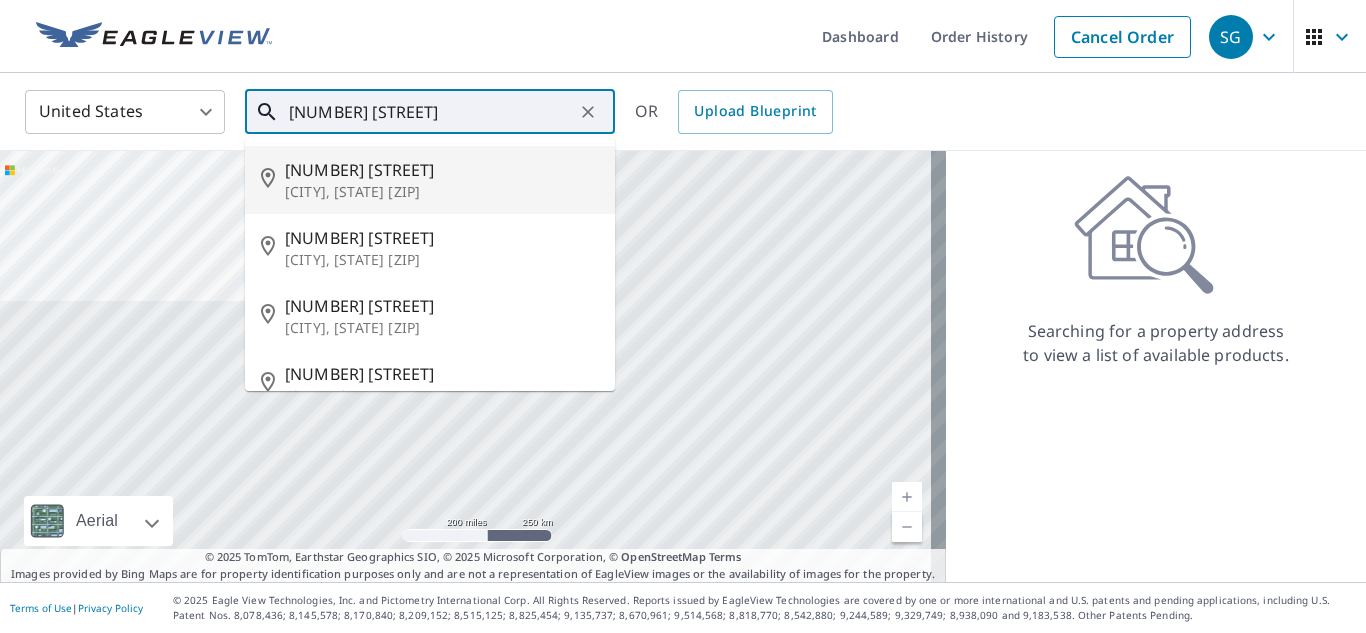 click on "[NUMBER] [STREET]" at bounding box center [431, 112] 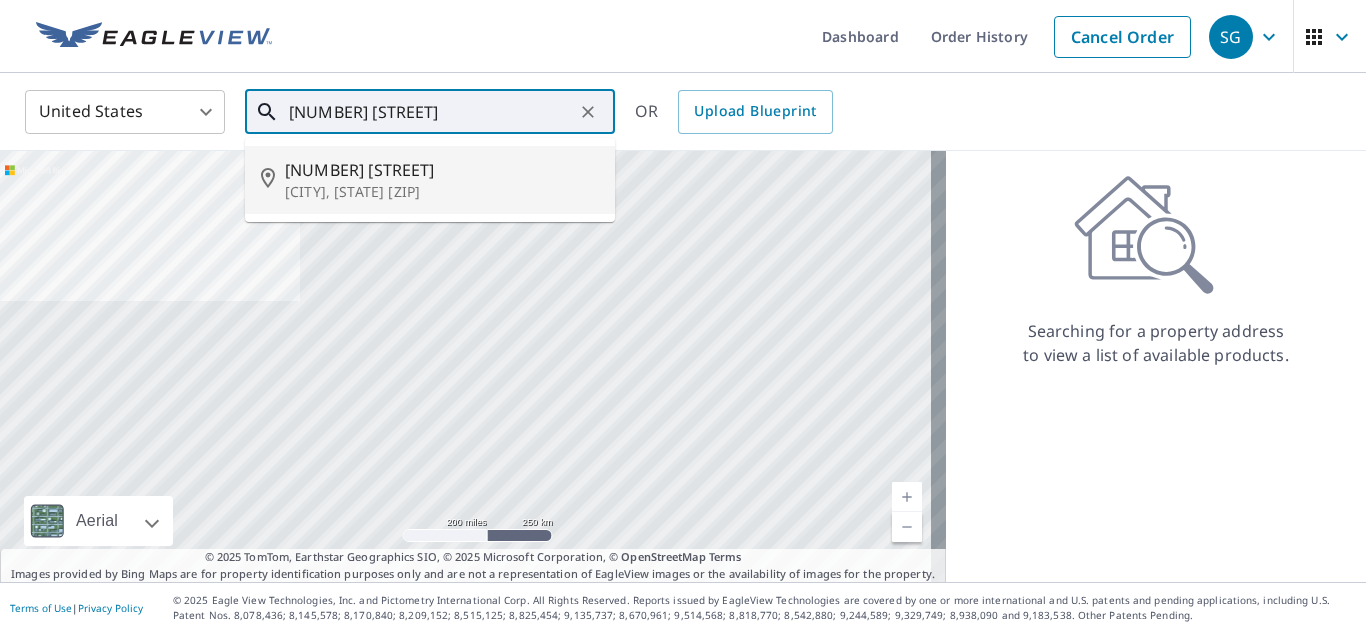 click on "[NUMBER] [STREET]" at bounding box center [442, 170] 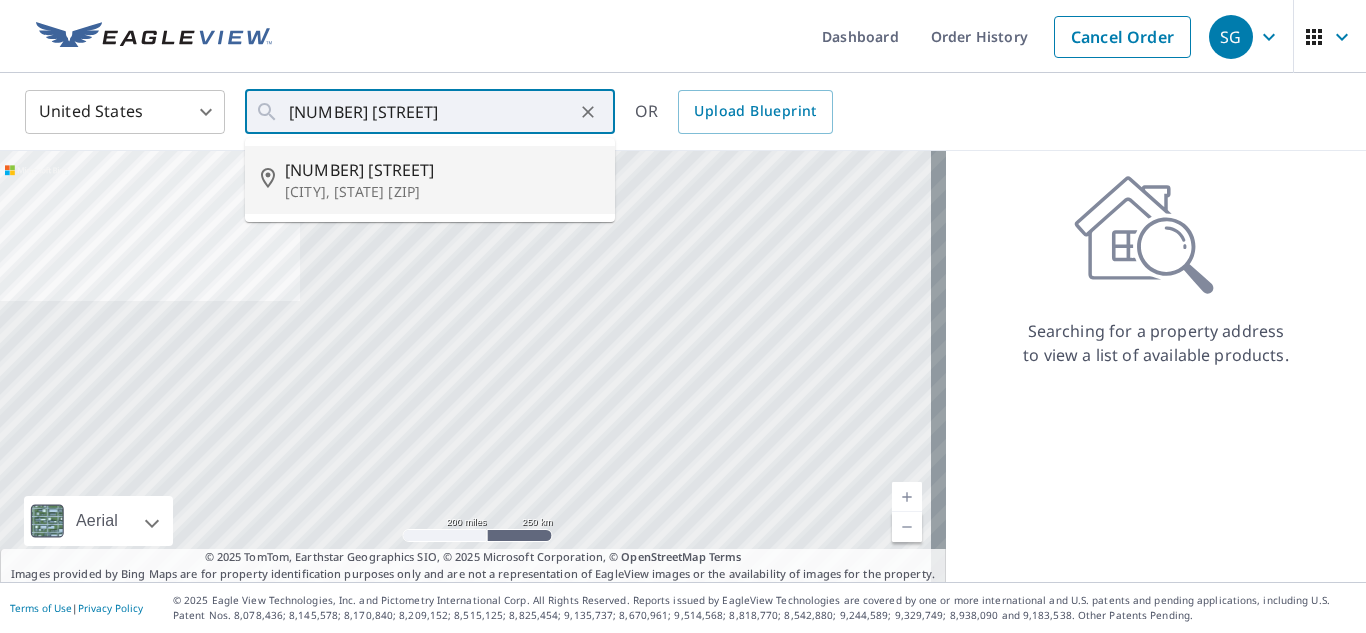 type on "[NUMBER] [STREET] [CITY], [STATE] [ZIP]" 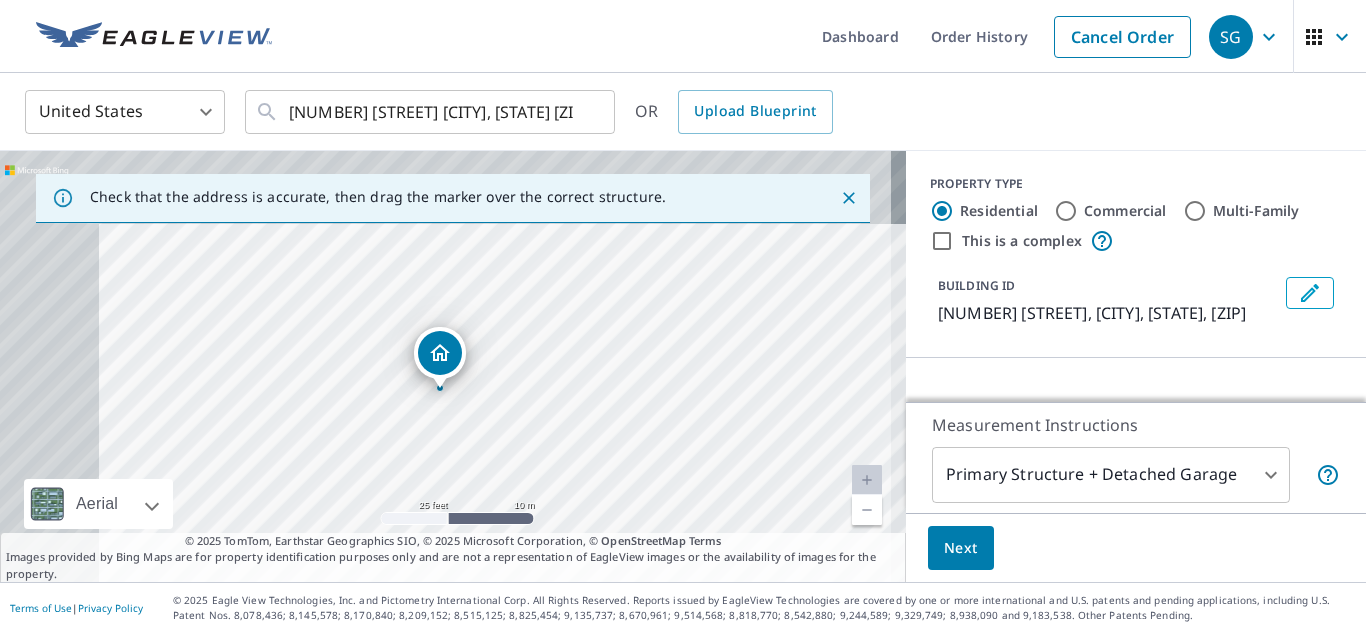 drag, startPoint x: 242, startPoint y: 304, endPoint x: 458, endPoint y: 505, distance: 295.05423 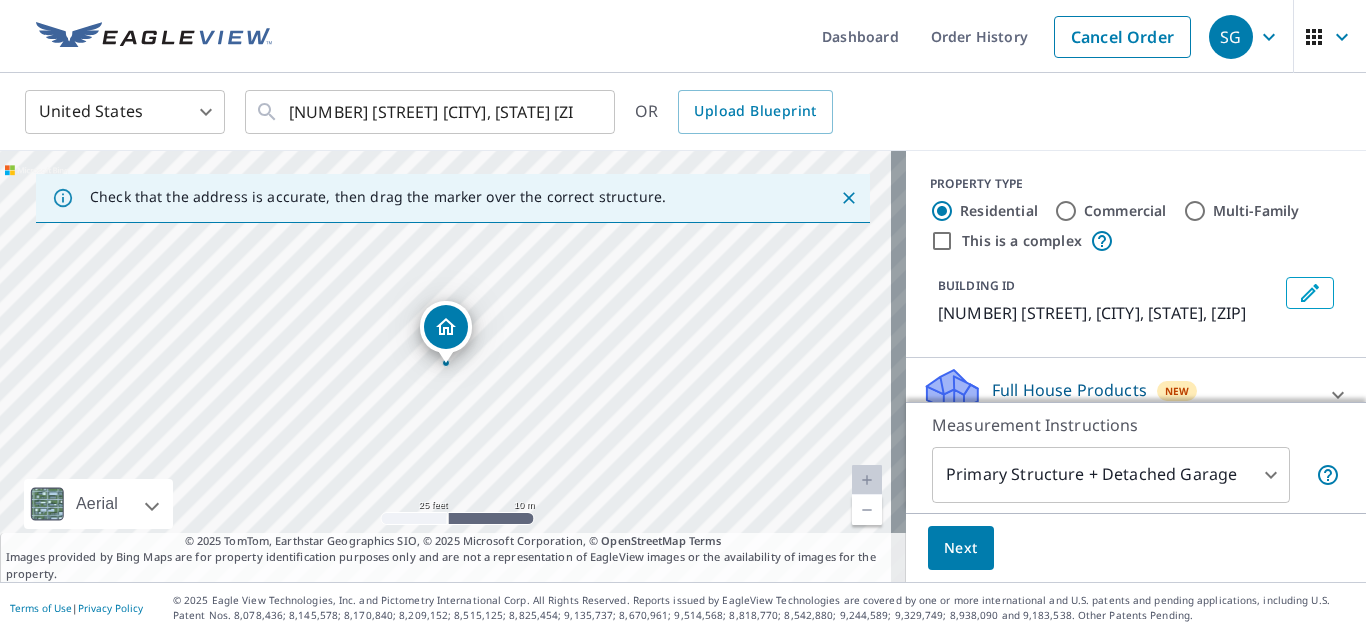 drag, startPoint x: 1091, startPoint y: 434, endPoint x: 1093, endPoint y: 457, distance: 23.086792 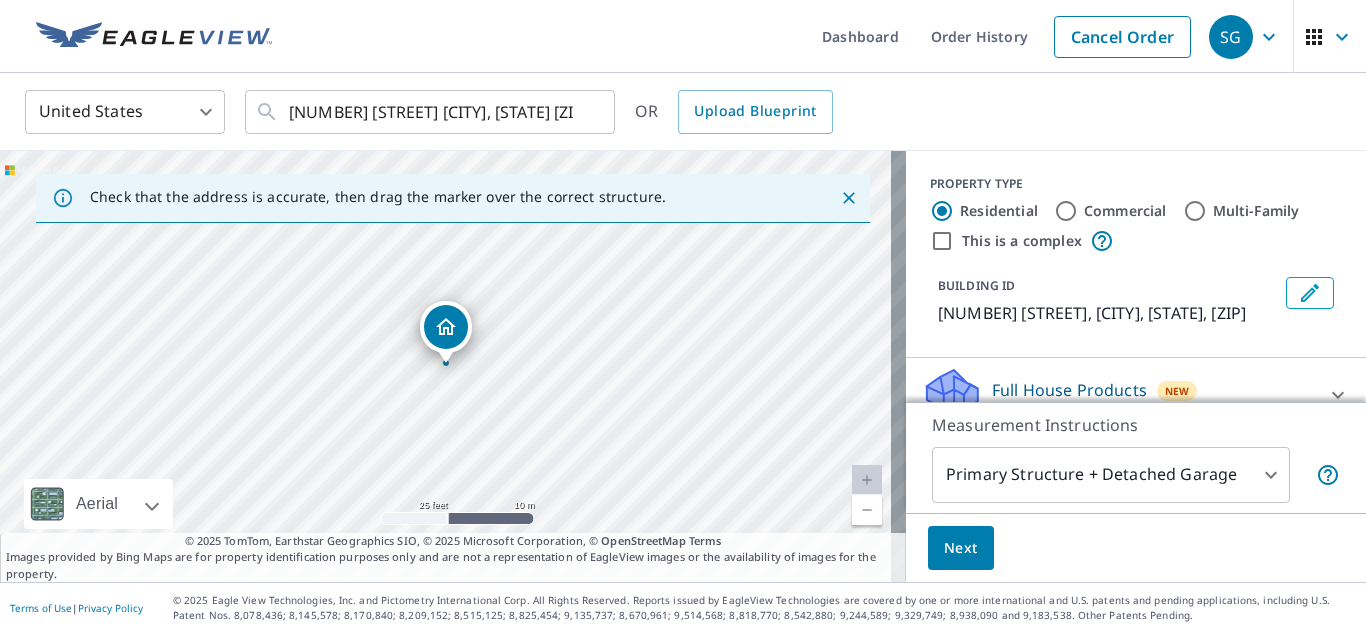 click on "SG SG
Dashboard Order History Cancel Order SG United States US ​ [NUMBER] [STREET] [CITY], [STATE] [ZIP] ​ OR Upload Blueprint Check that the address is accurate, then drag the marker over the correct structure. [NUMBER] [STREET] [CITY], [STATE] [ZIP] Aerial Road A standard road map Aerial A detailed look from above Labels Labels 25 feet 10 m © 2025 TomTom, © Vexcel Imaging, © 2025 Microsoft Corporation,  © OpenStreetMap Terms © 2025 TomTom, Earthstar Geographics SIO, © 2025 Microsoft Corporation, ©   OpenStreetMap   Terms Images provided by Bing Maps are for property identification purposes only and are not a representation of EagleView images or the availability of images for the property. PROPERTY TYPE Residential Commercial Multi-Family This is a complex BUILDING ID [NUMBER] [STREET], [CITY], [STATE], [ZIP] Full House Products New Full House™ Roof Products New Premium QuickSquares™ Gutter Bid Perfect™ Solar Products New Inform Essentials+ Inform Advanced TrueDesign for Sales Walls Products 1" at bounding box center (683, 316) 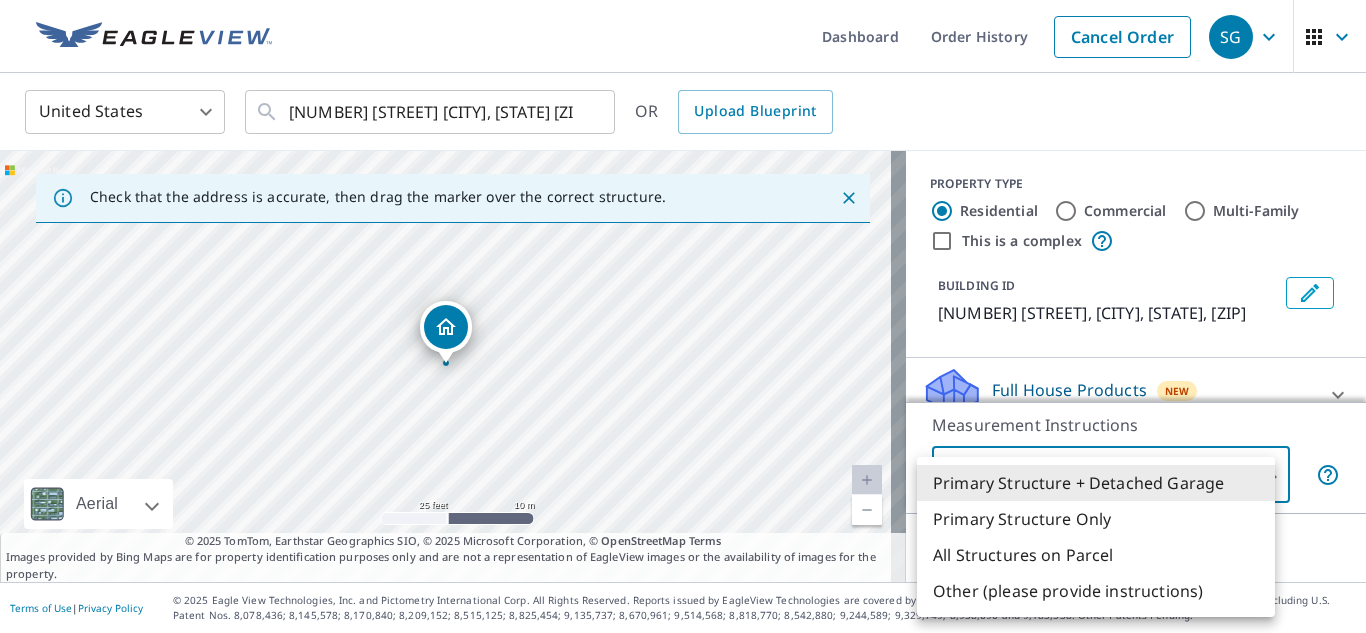 click on "Primary Structure Only" at bounding box center (1096, 519) 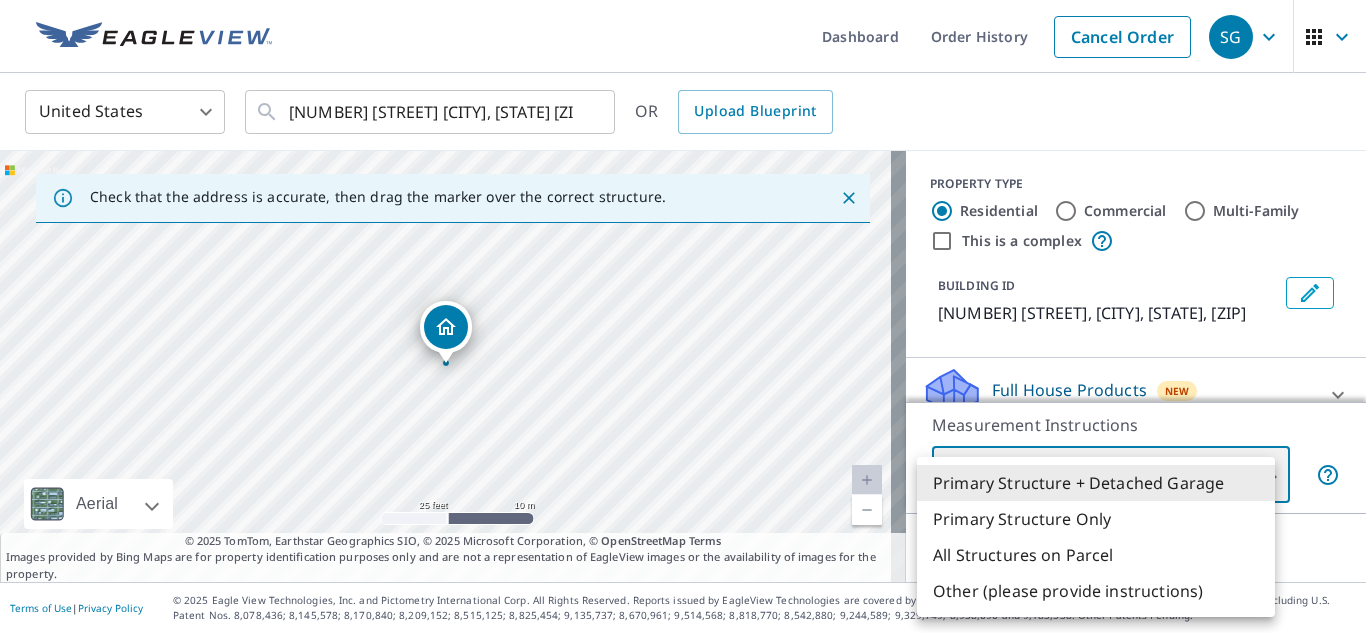type on "2" 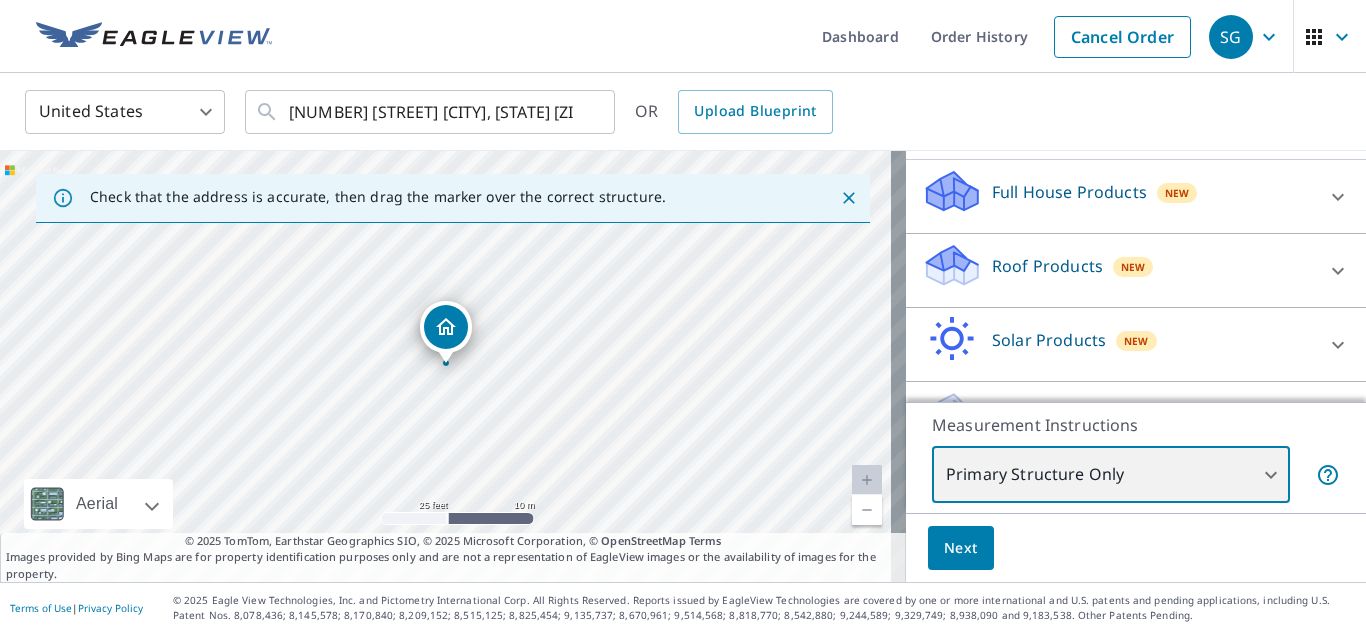 scroll, scrollTop: 152, scrollLeft: 0, axis: vertical 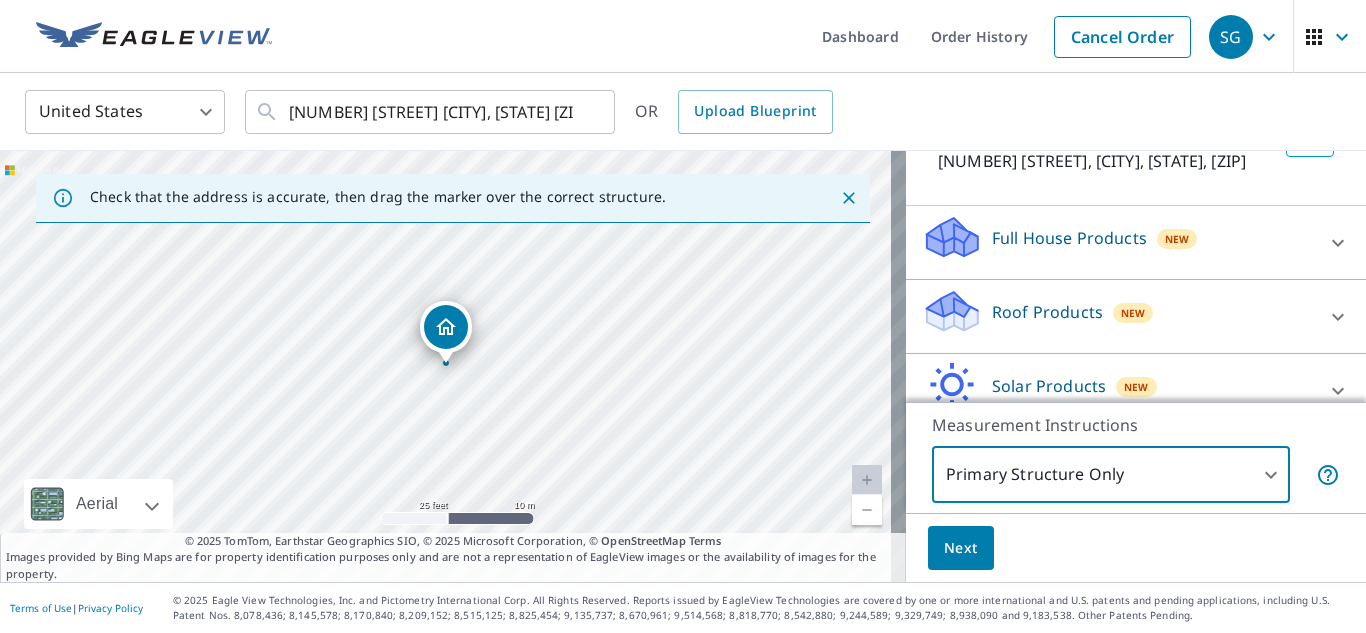 click on "Roof Products" at bounding box center (1047, 312) 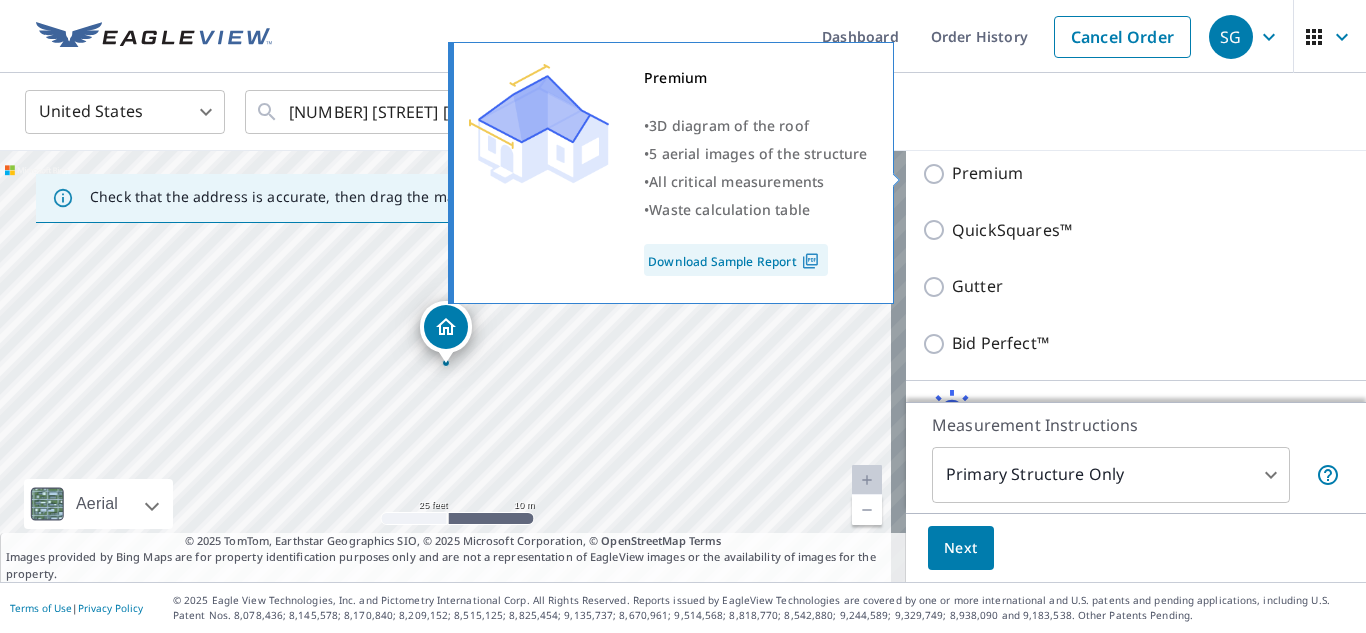 click on "Premium" at bounding box center [937, 174] 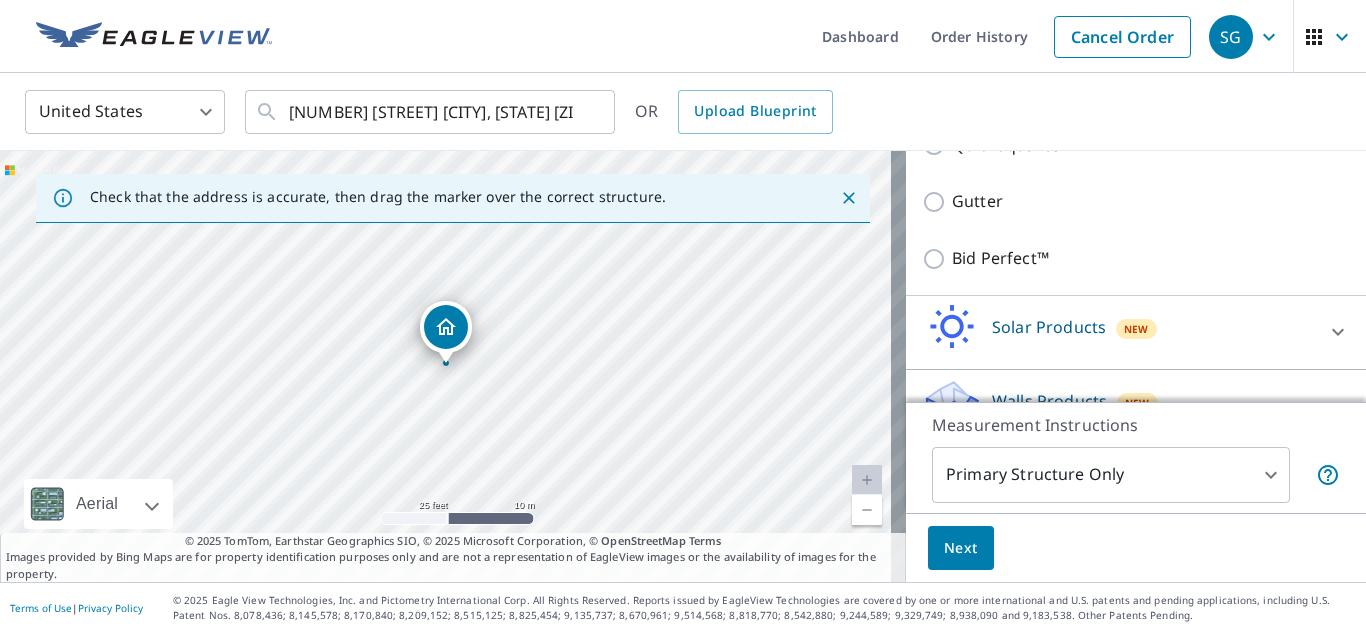 scroll, scrollTop: 544, scrollLeft: 0, axis: vertical 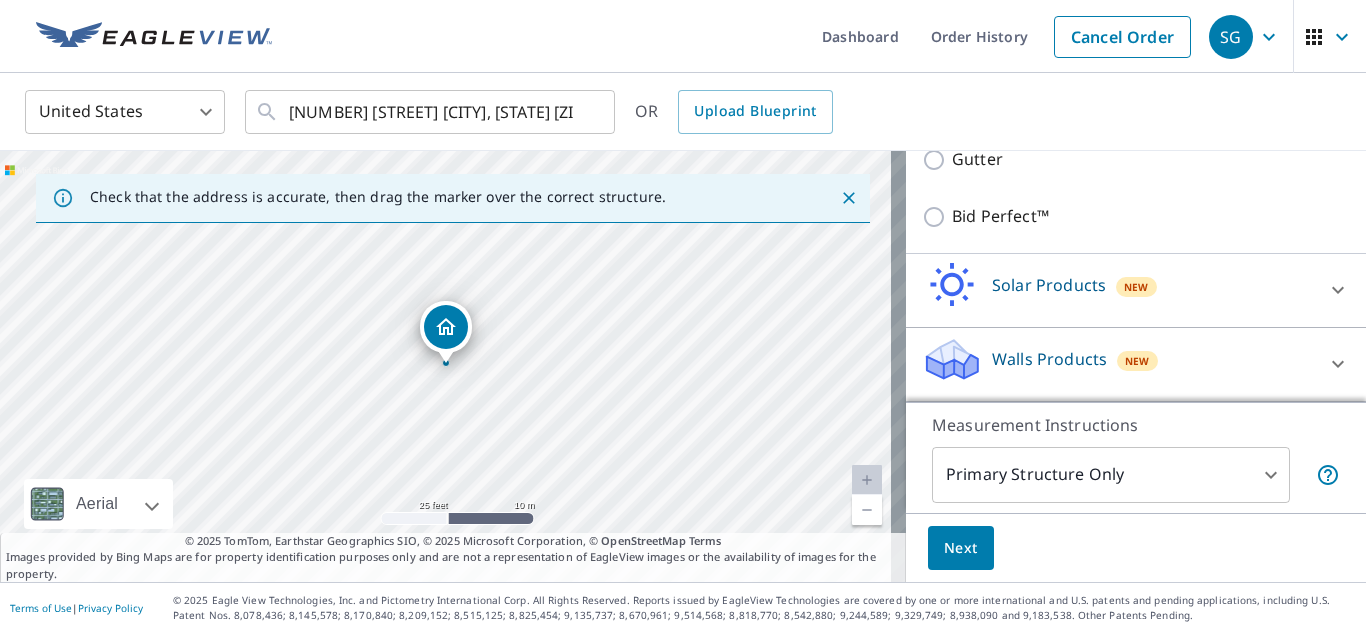 click on "Walls Products" at bounding box center (1049, 359) 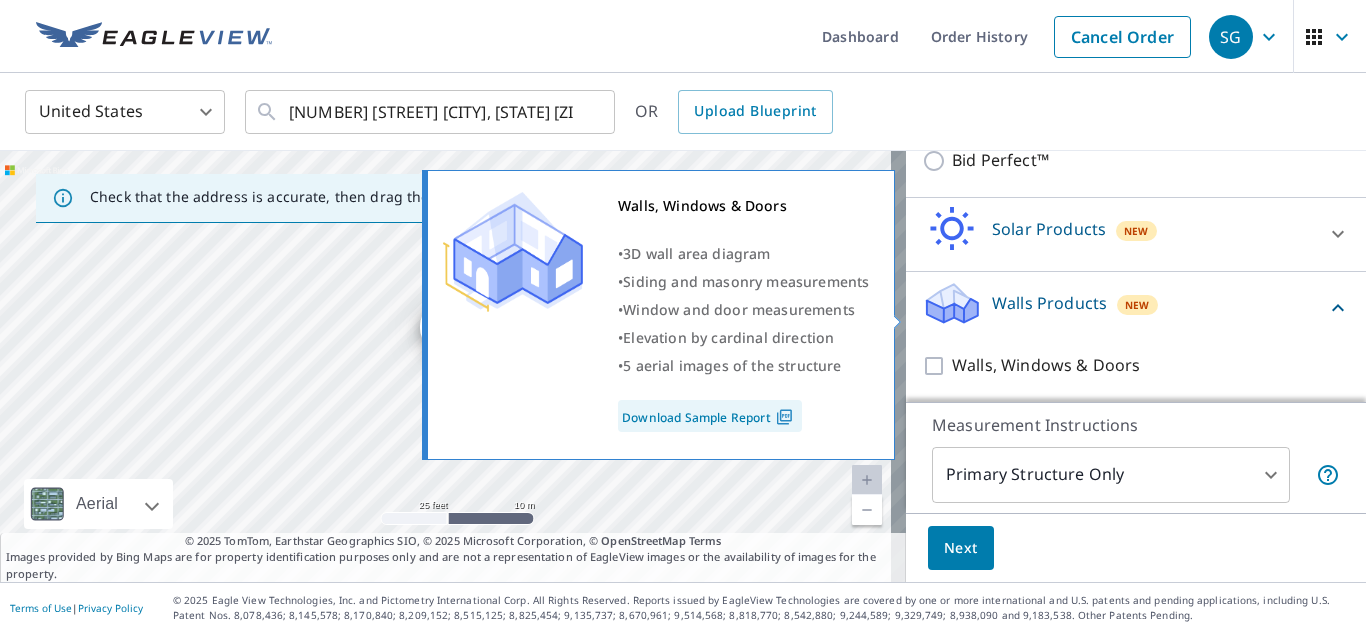 scroll, scrollTop: 657, scrollLeft: 0, axis: vertical 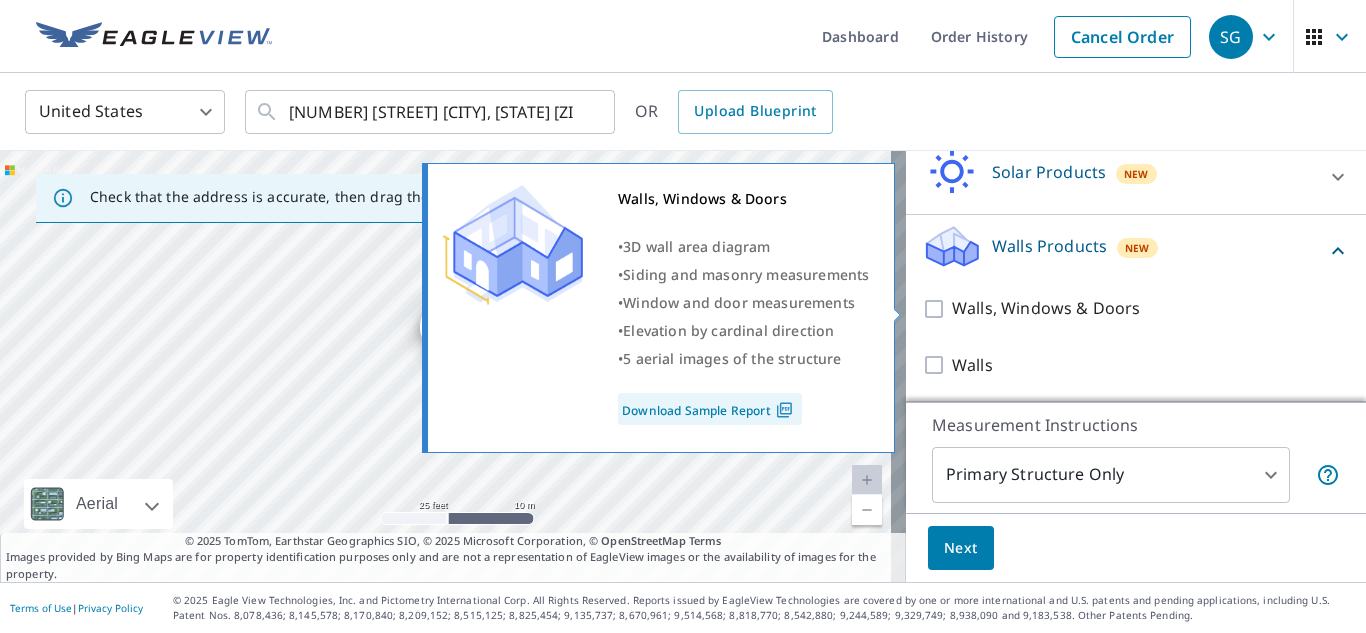 click on "Walls, Windows & Doors" at bounding box center [937, 309] 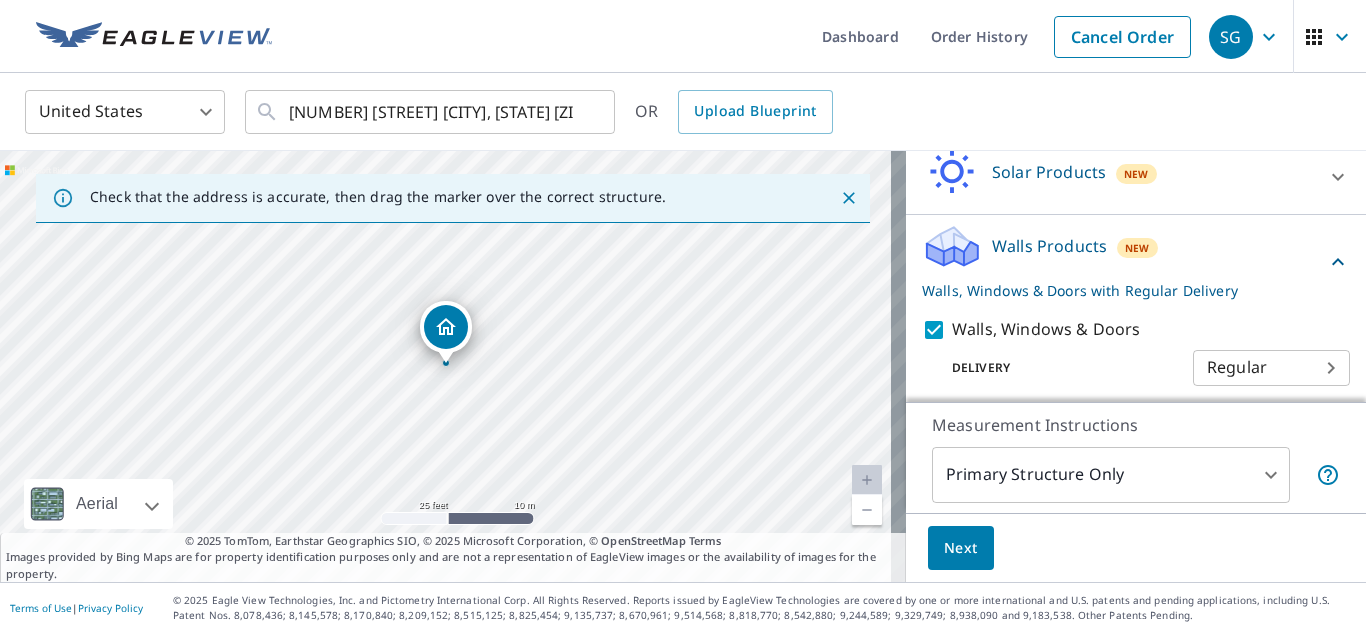 click on "Next" at bounding box center [961, 548] 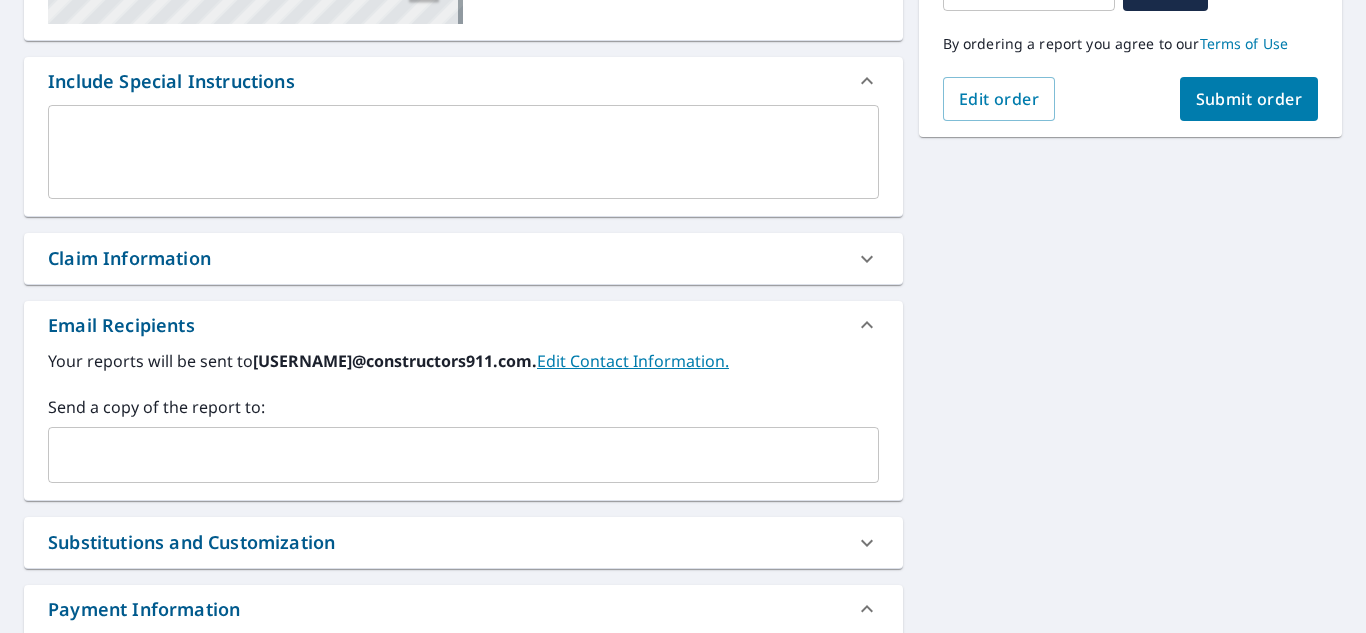 scroll, scrollTop: 600, scrollLeft: 0, axis: vertical 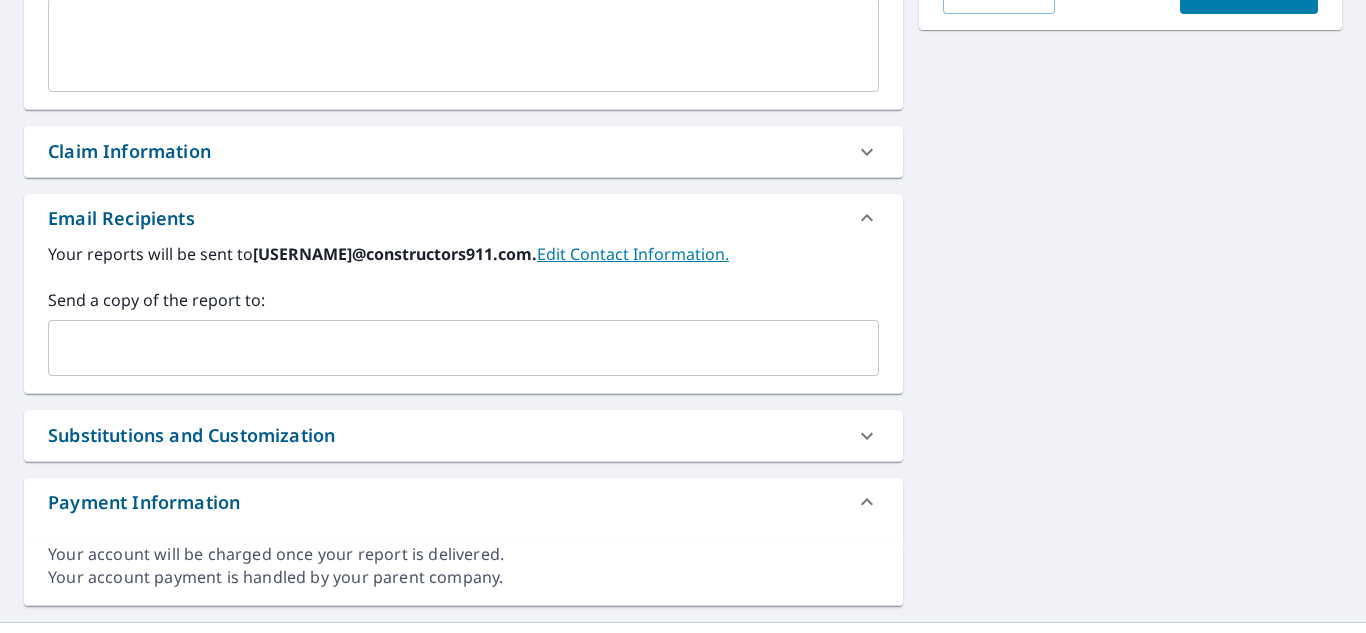 click on "​" at bounding box center (463, 348) 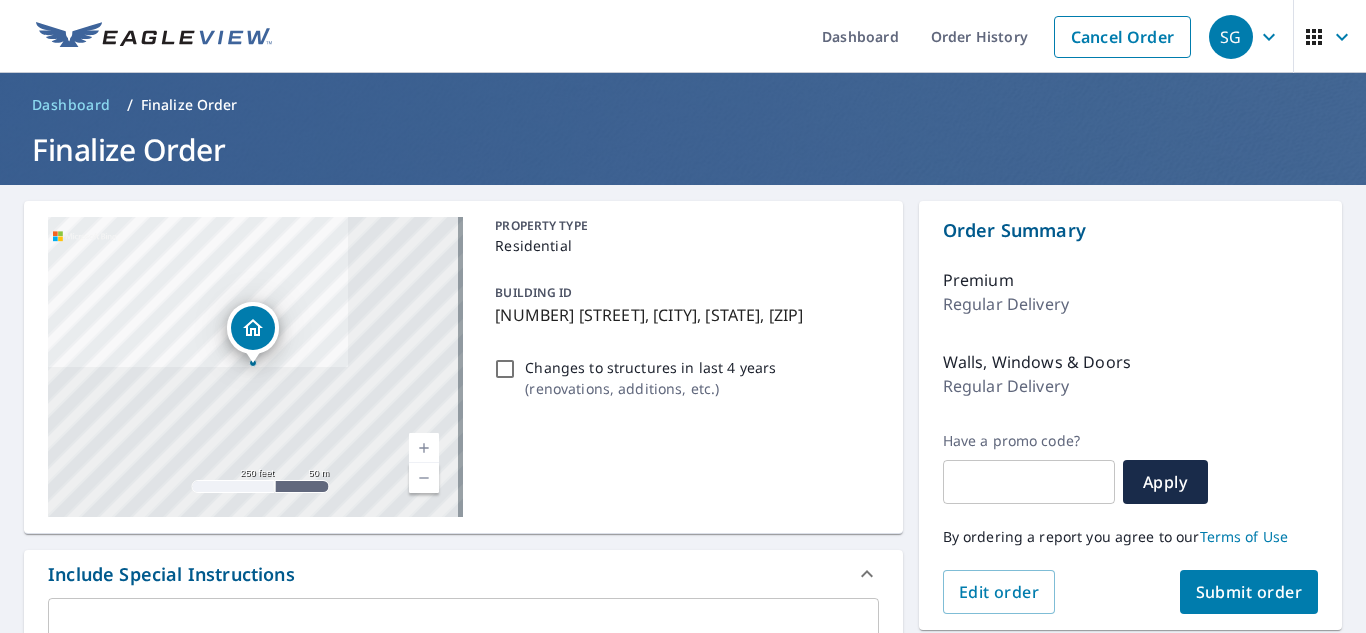 scroll, scrollTop: 100, scrollLeft: 0, axis: vertical 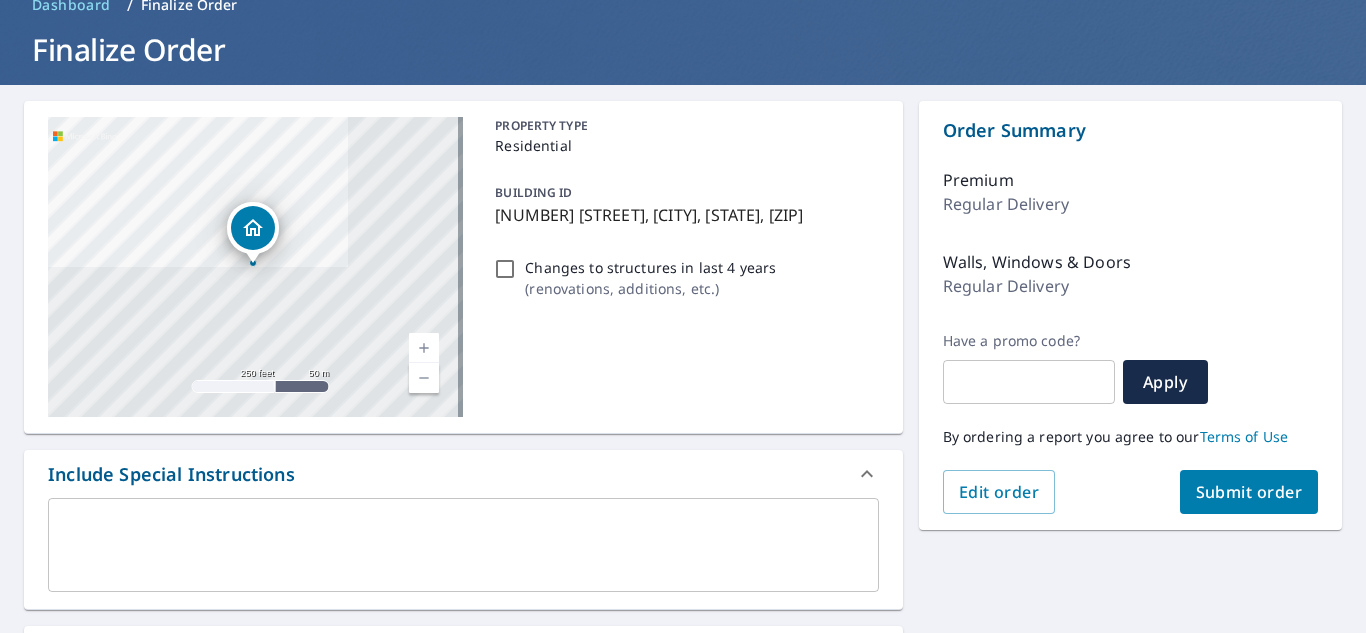 type on "[USERNAME]@construtors911.com" 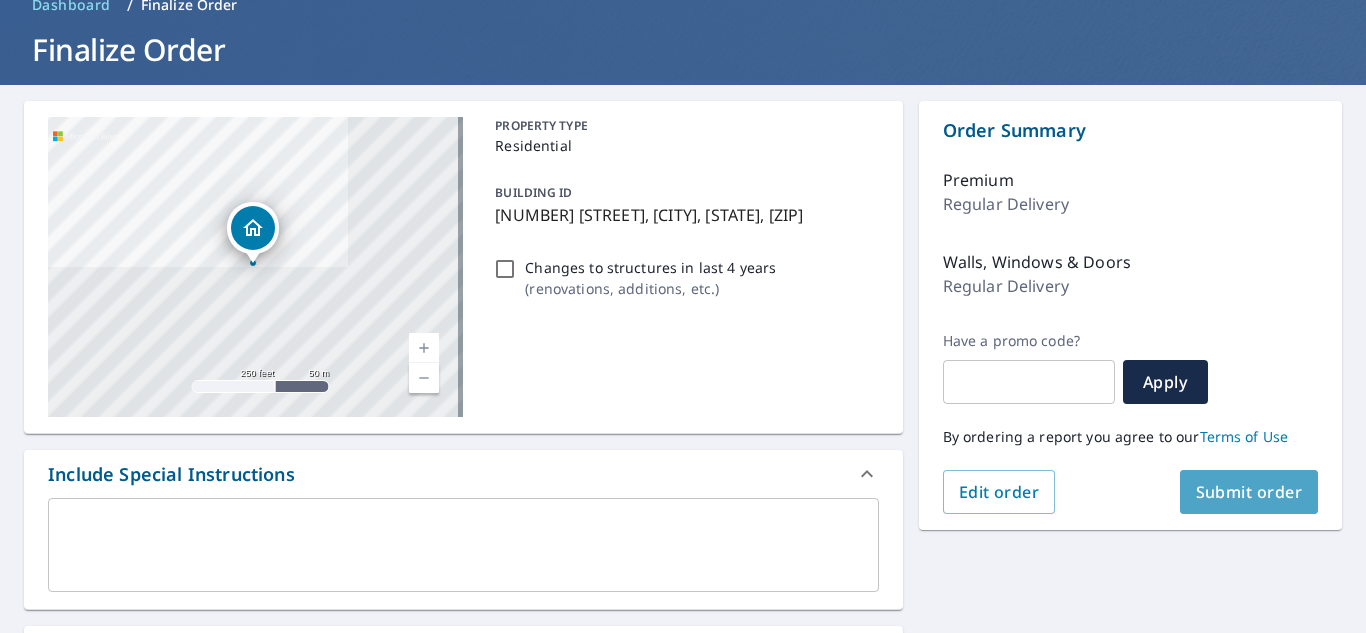 click on "Submit order" at bounding box center [1249, 492] 